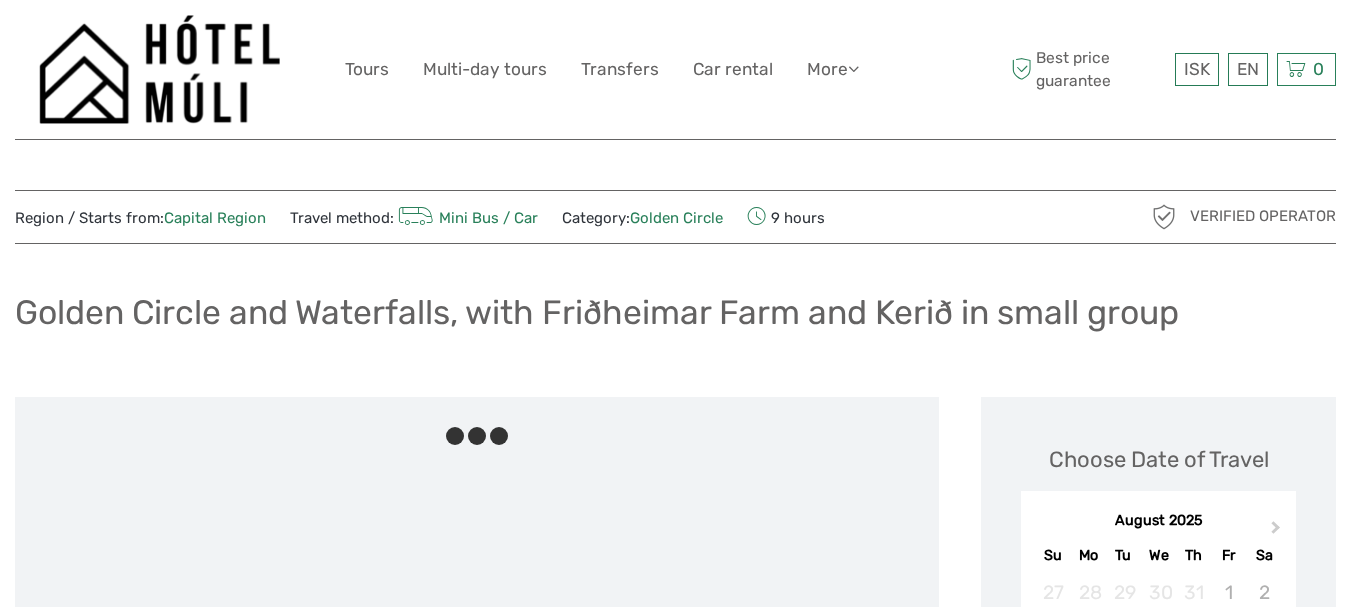 click on "1. Thingvellir National Park:  It stands as the sole location worldwide where you can stand between two continental plates simultaneously, offering a unique experience. Additionally, visitors have the opportunity to explore the historical site where Iceland's first parliament was established." at bounding box center (477, 1154) 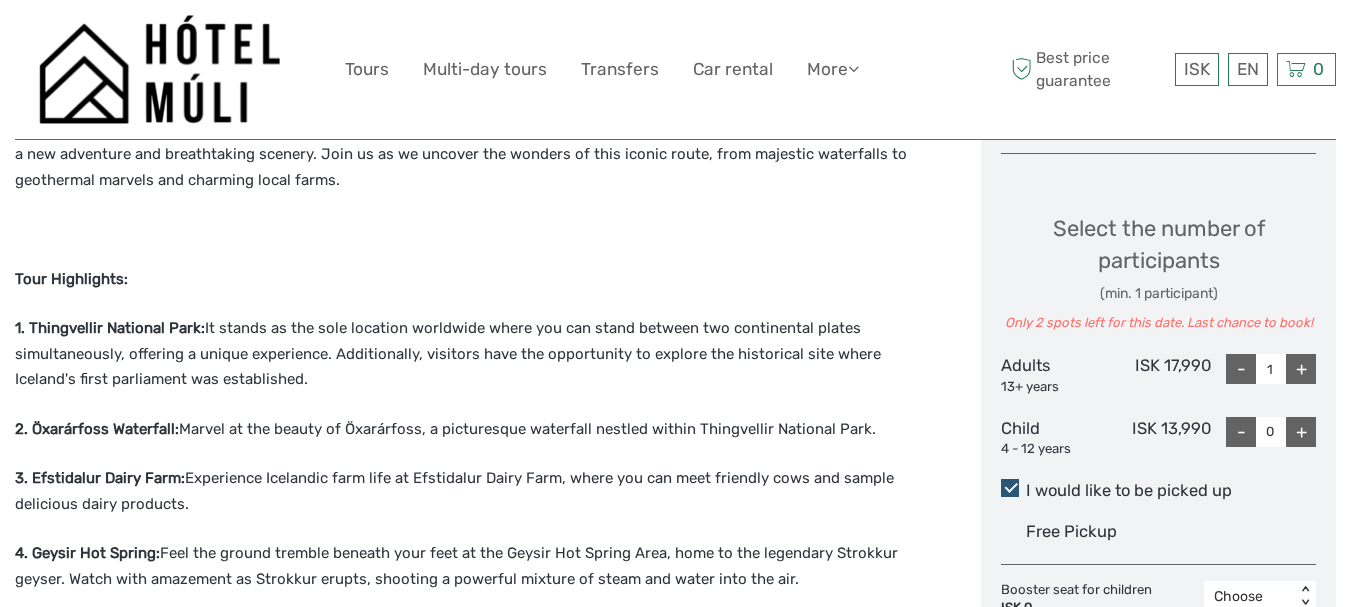 scroll, scrollTop: 800, scrollLeft: 0, axis: vertical 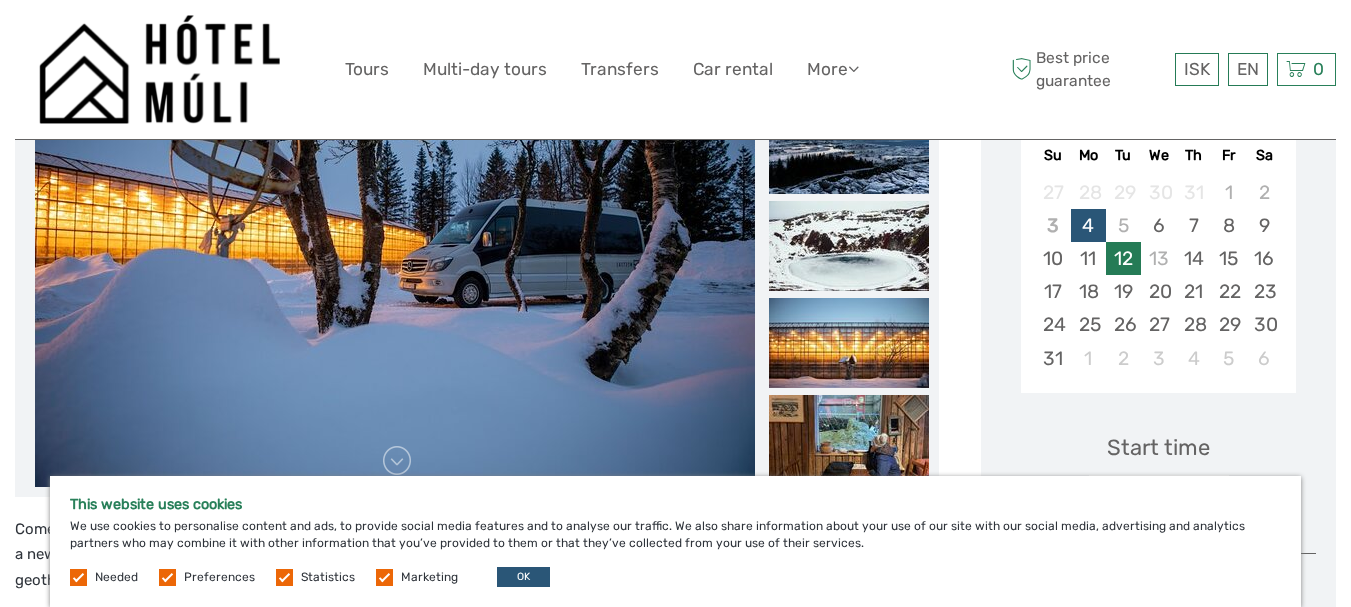 click on "12" at bounding box center (1123, 258) 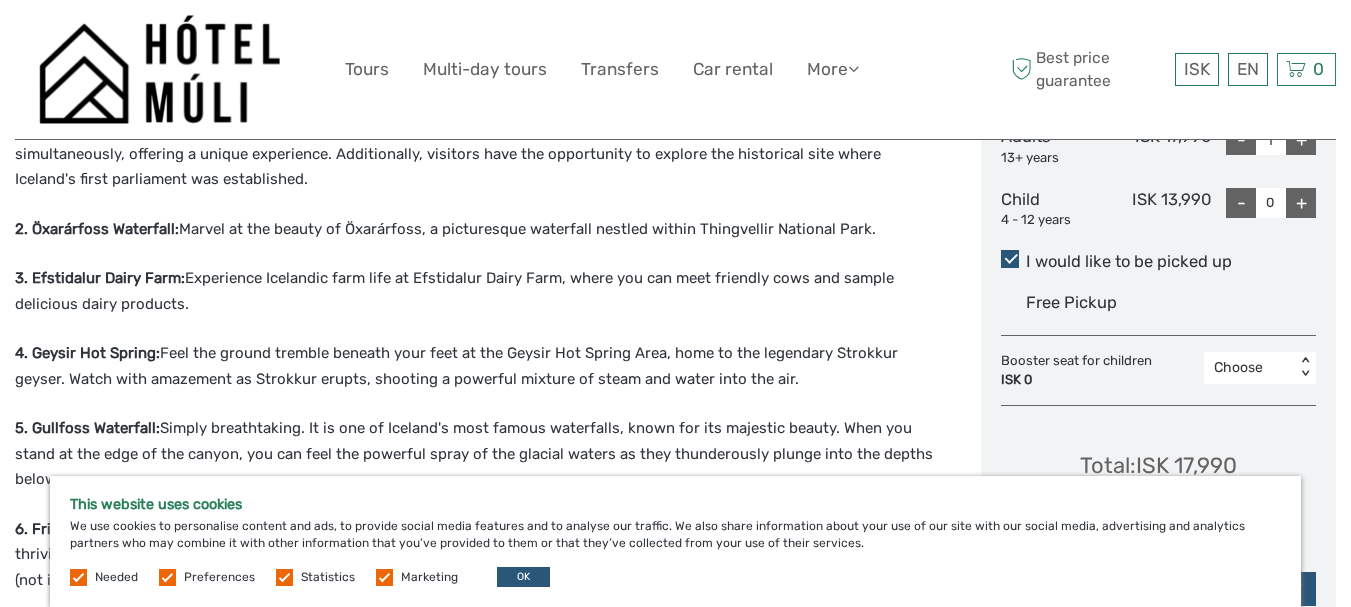 scroll, scrollTop: 900, scrollLeft: 0, axis: vertical 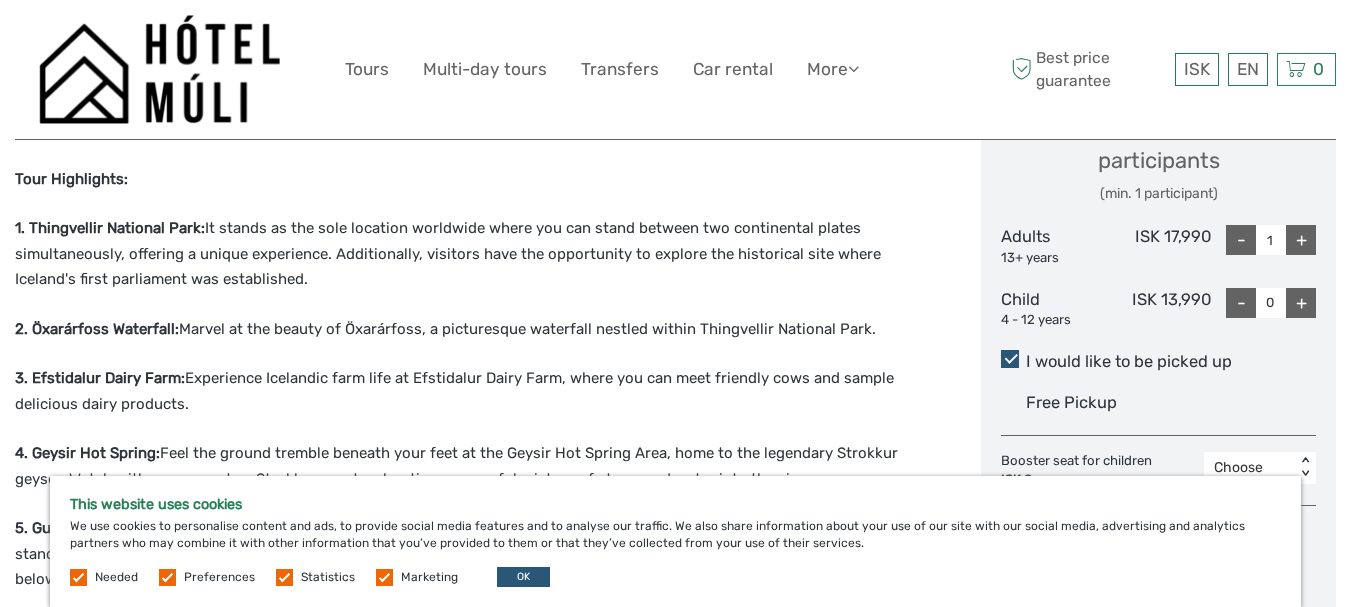 drag, startPoint x: 185, startPoint y: 224, endPoint x: 264, endPoint y: 289, distance: 102.30347 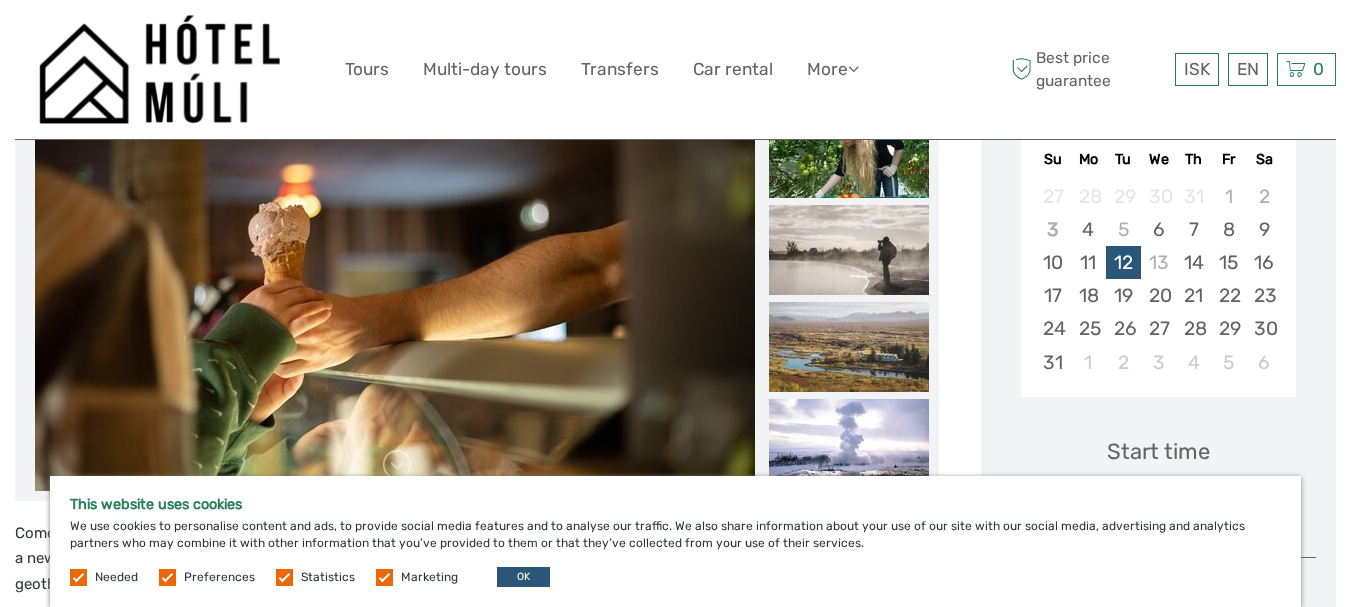 scroll, scrollTop: 400, scrollLeft: 0, axis: vertical 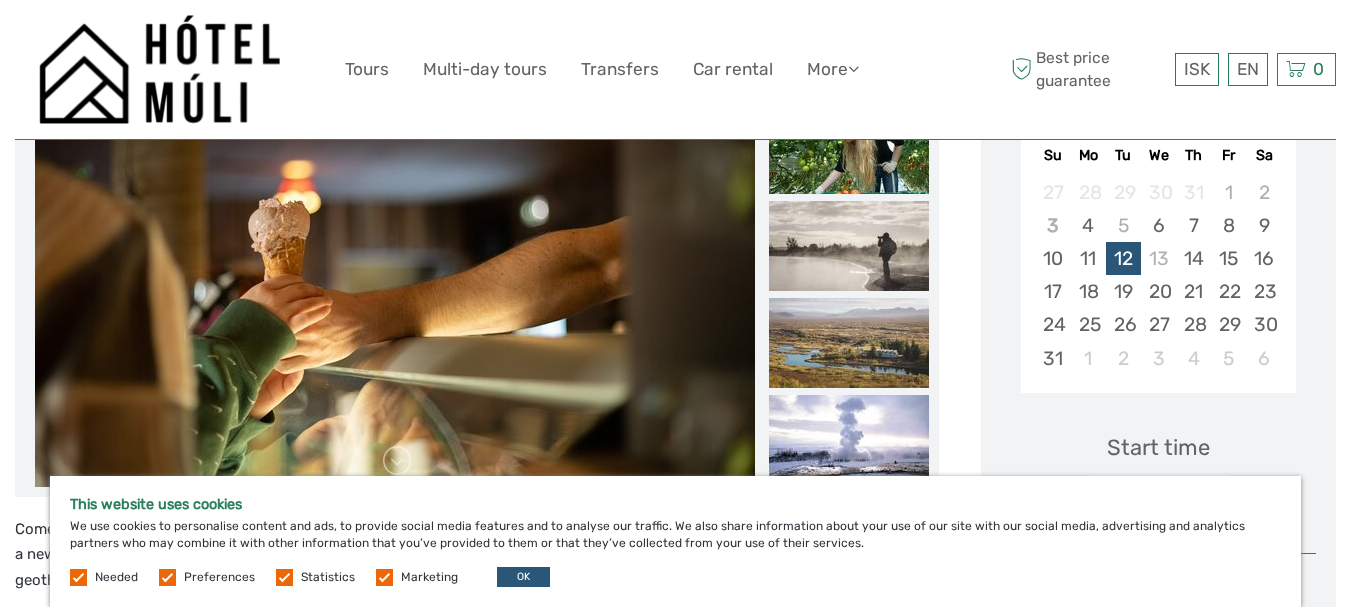 click at bounding box center [395, 247] 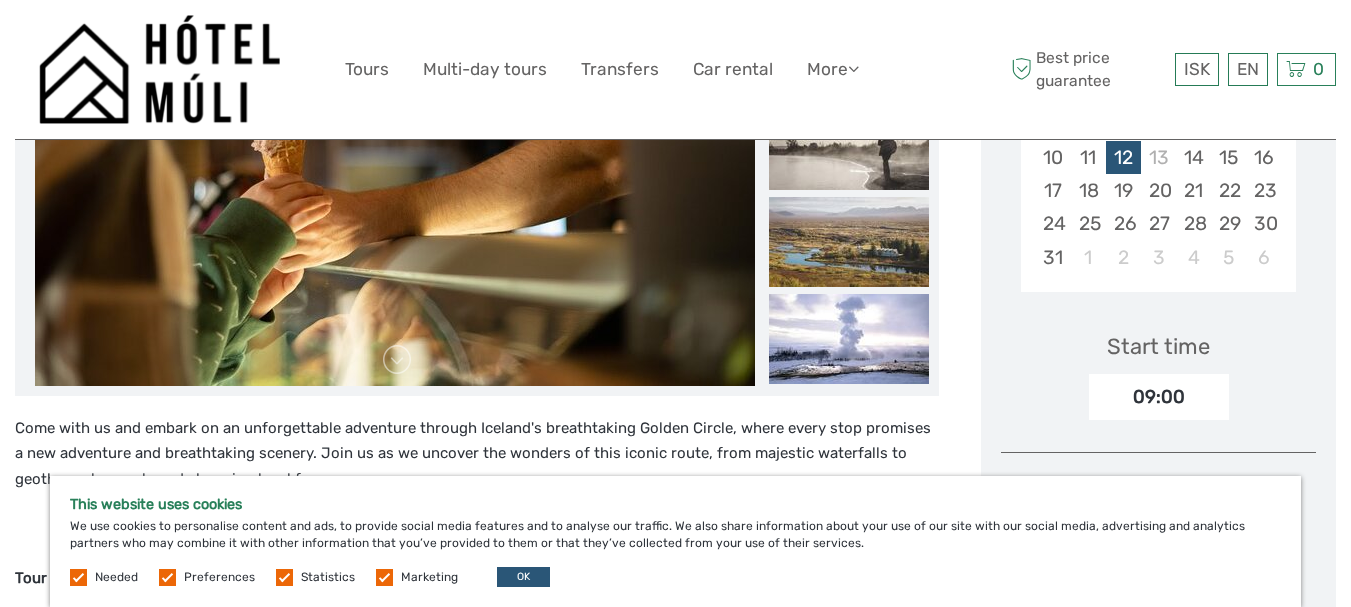 scroll, scrollTop: 500, scrollLeft: 0, axis: vertical 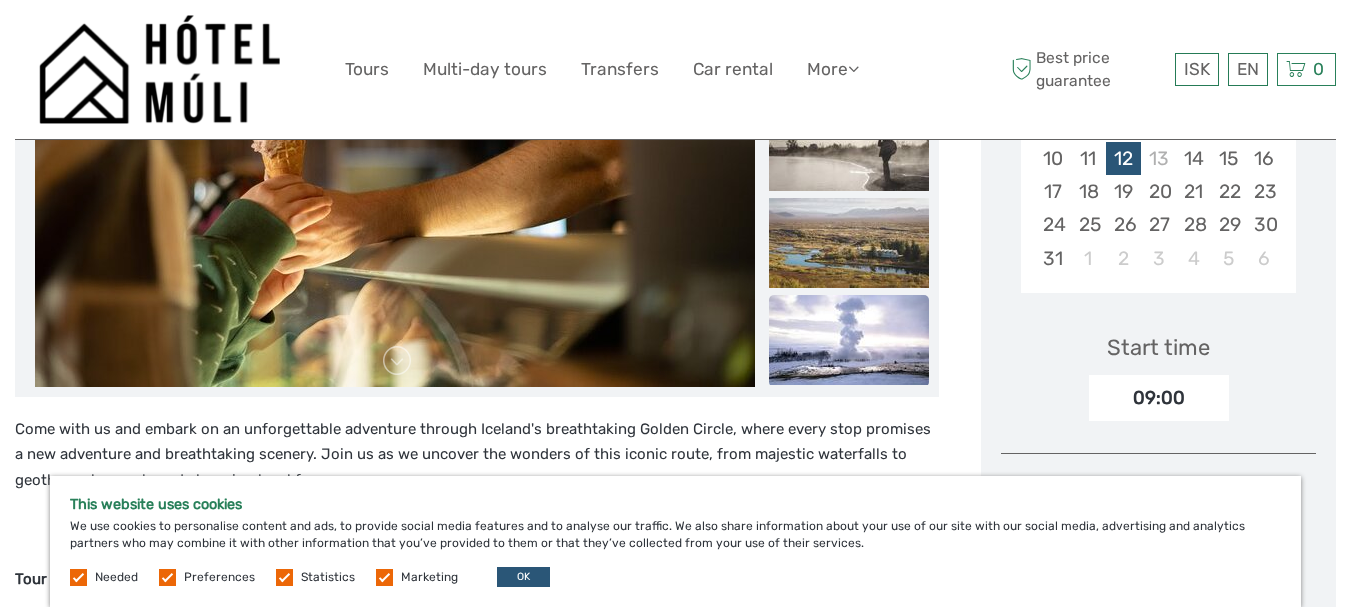 click at bounding box center [849, 340] 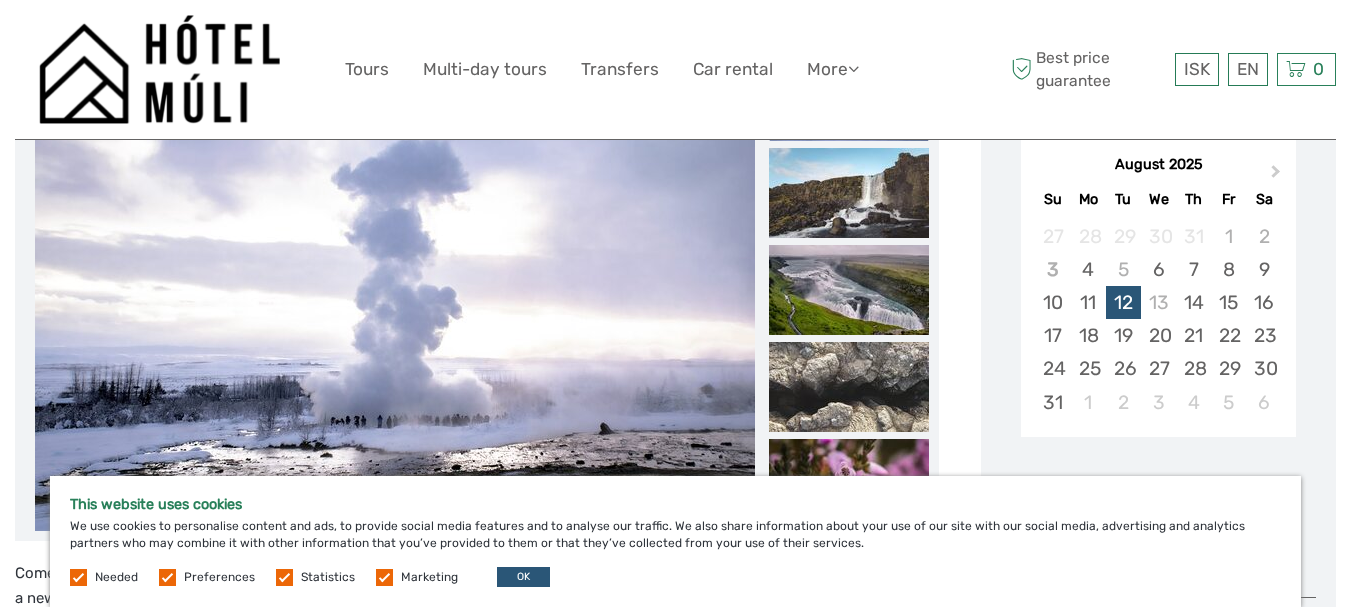 scroll, scrollTop: 400, scrollLeft: 0, axis: vertical 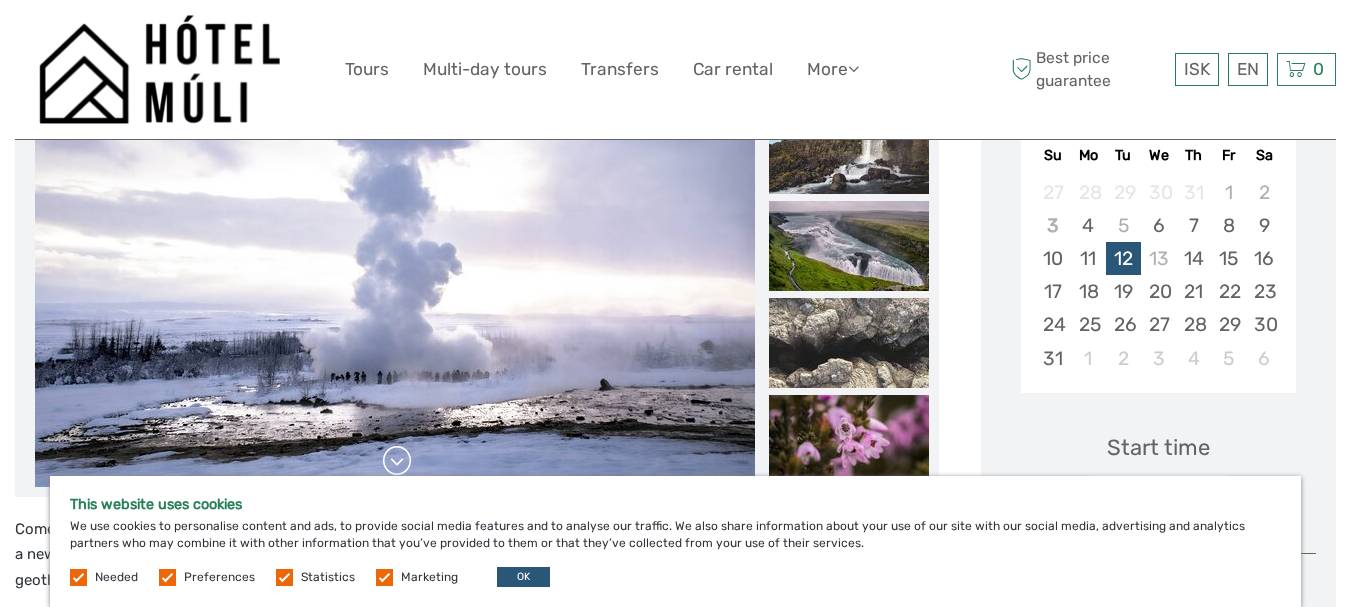 click at bounding box center [397, 461] 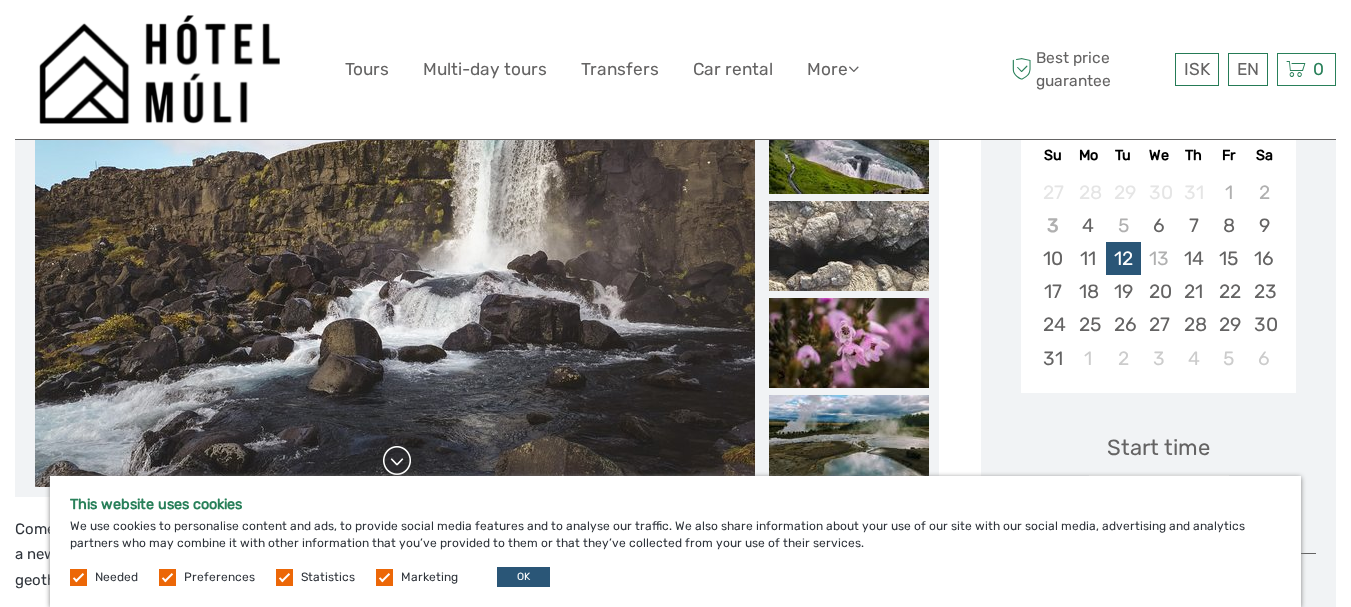 click at bounding box center (397, 461) 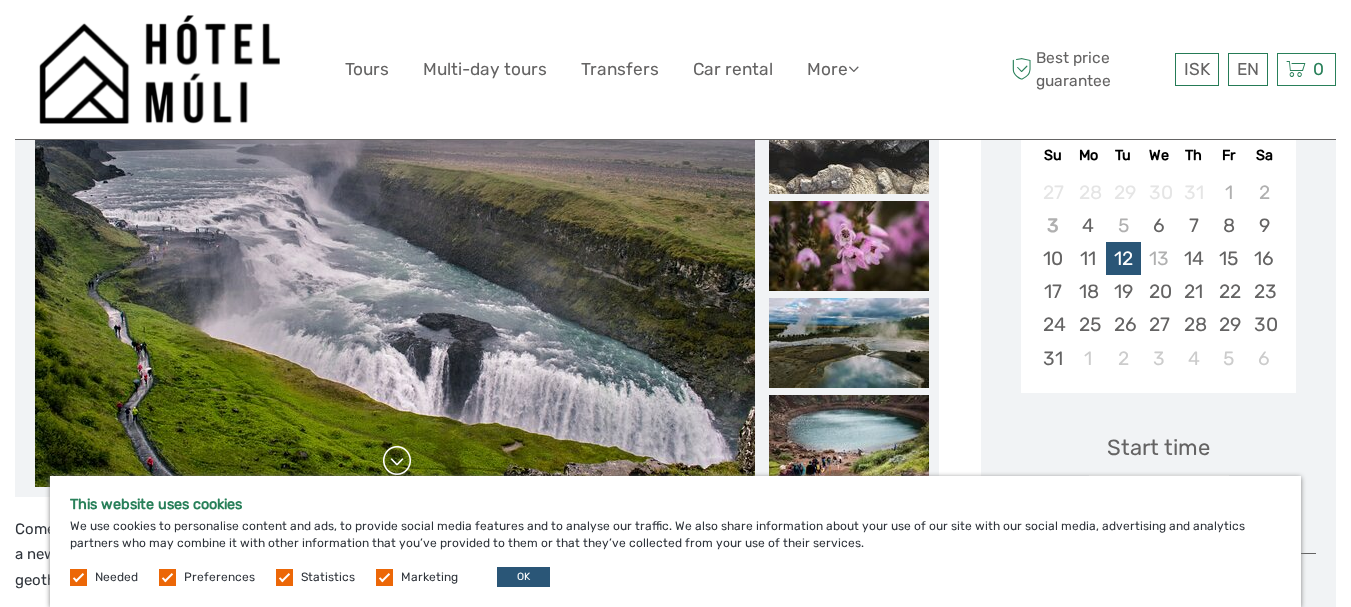click at bounding box center [397, 461] 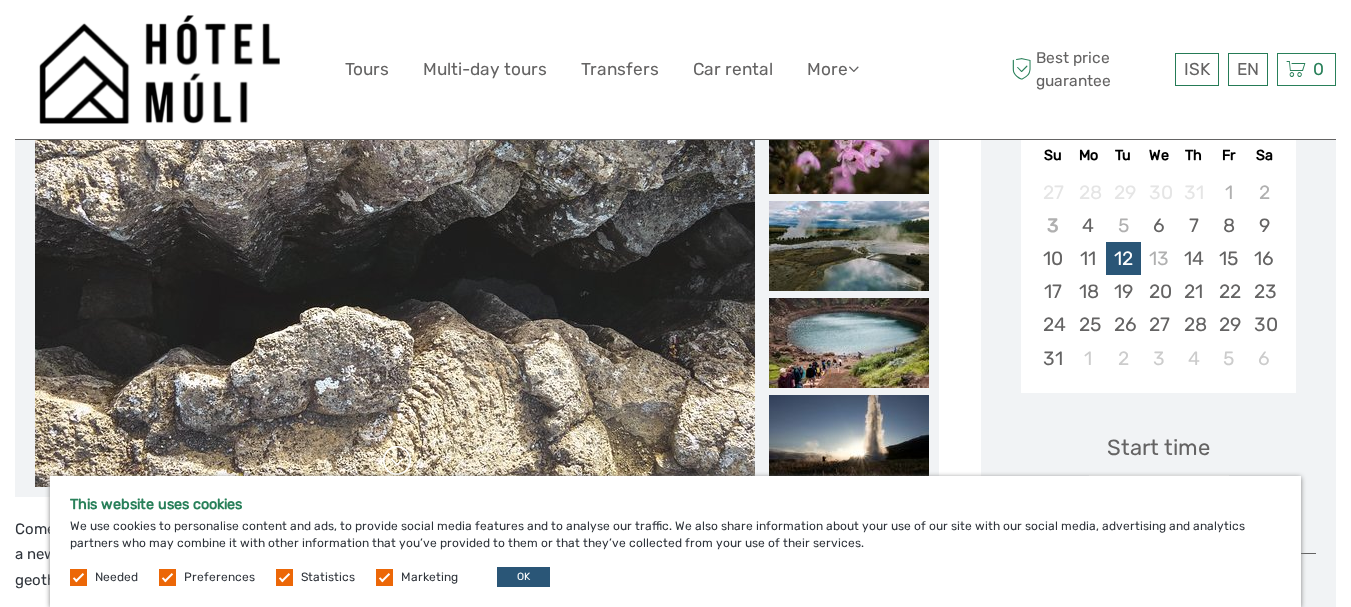 click at bounding box center (397, 461) 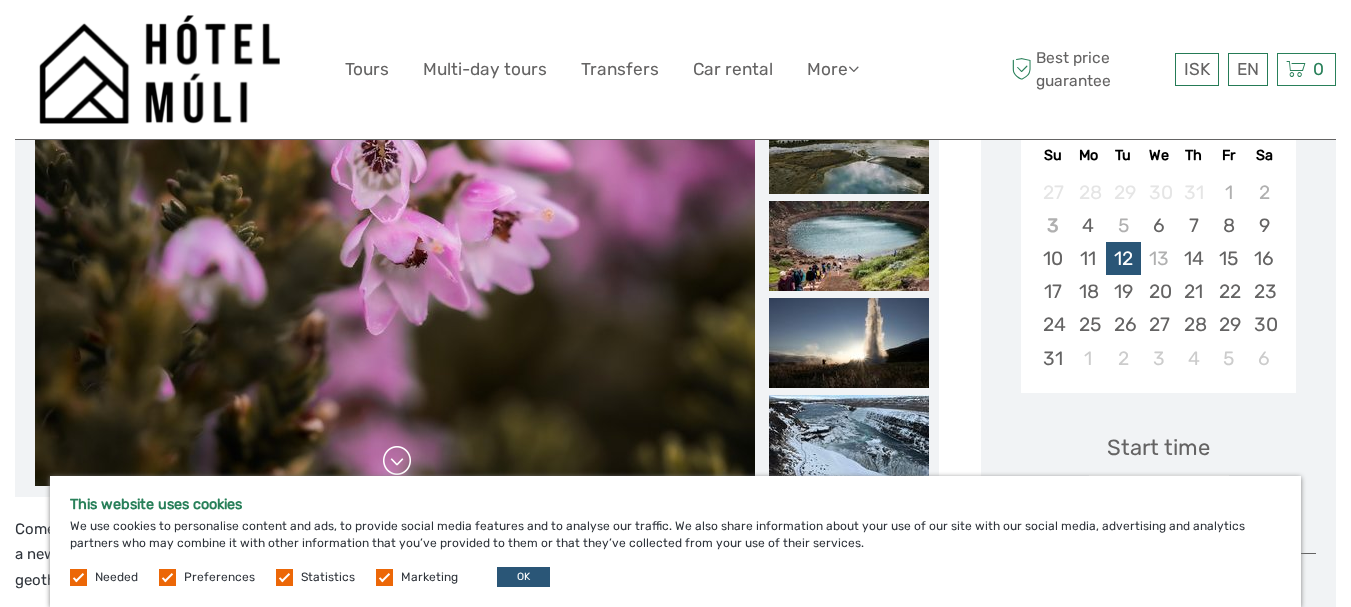 click at bounding box center [397, 461] 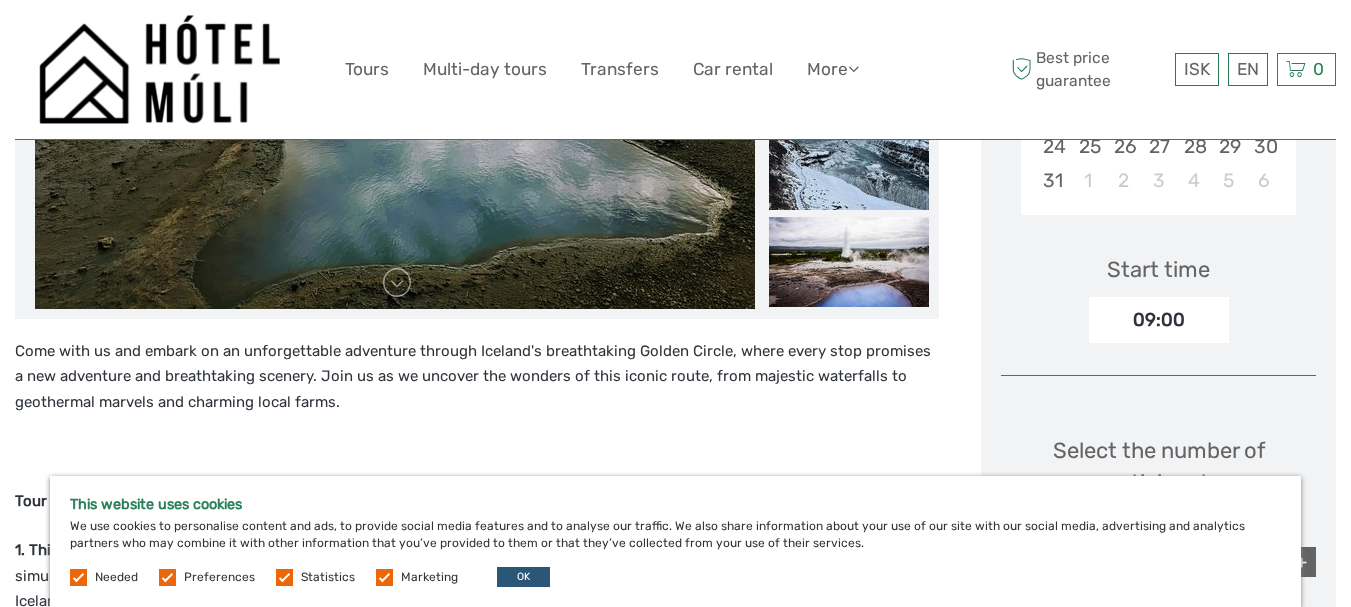 scroll, scrollTop: 600, scrollLeft: 0, axis: vertical 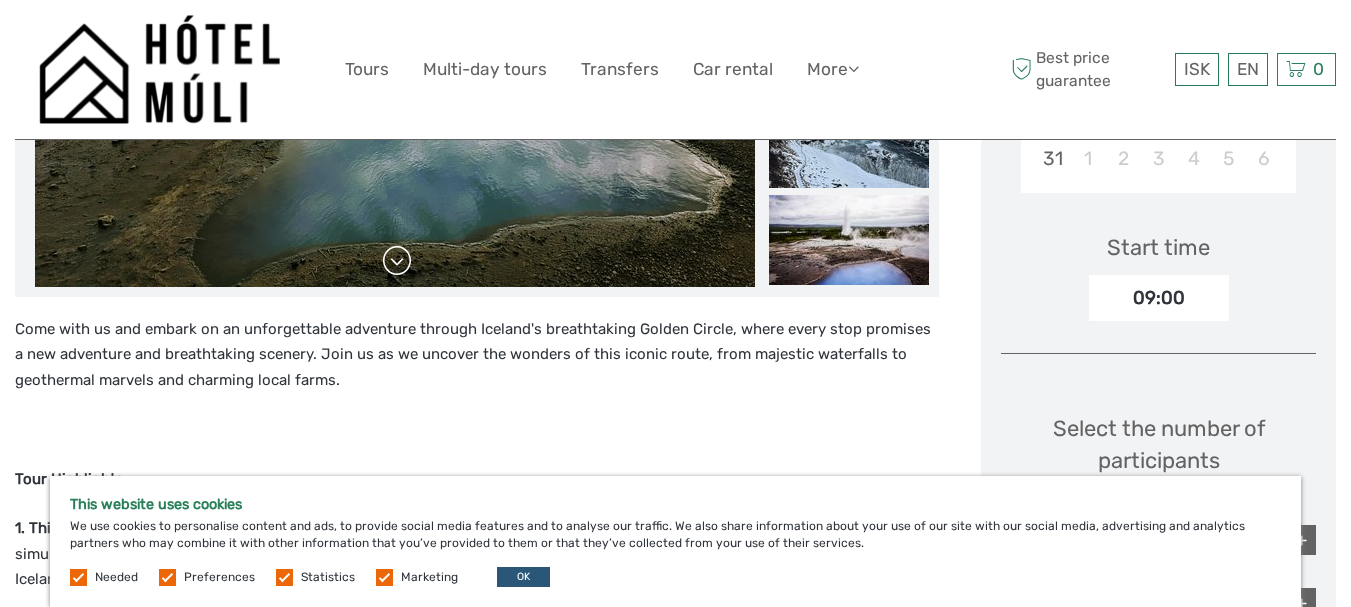 click at bounding box center (397, 261) 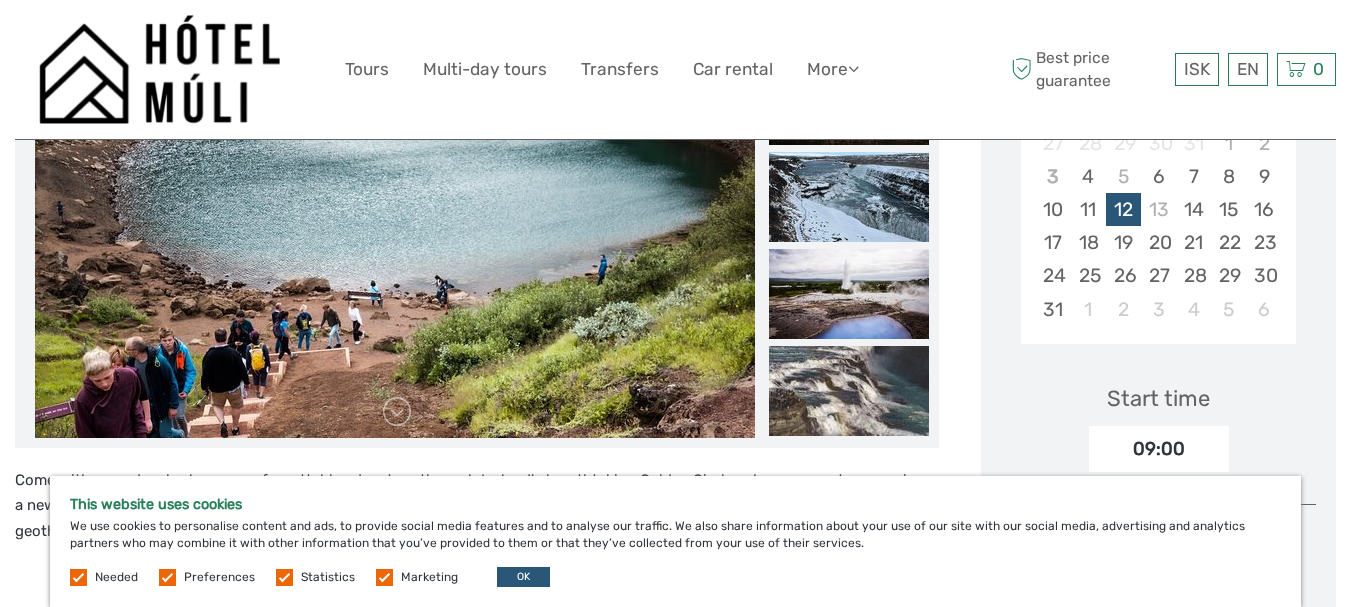 scroll, scrollTop: 400, scrollLeft: 0, axis: vertical 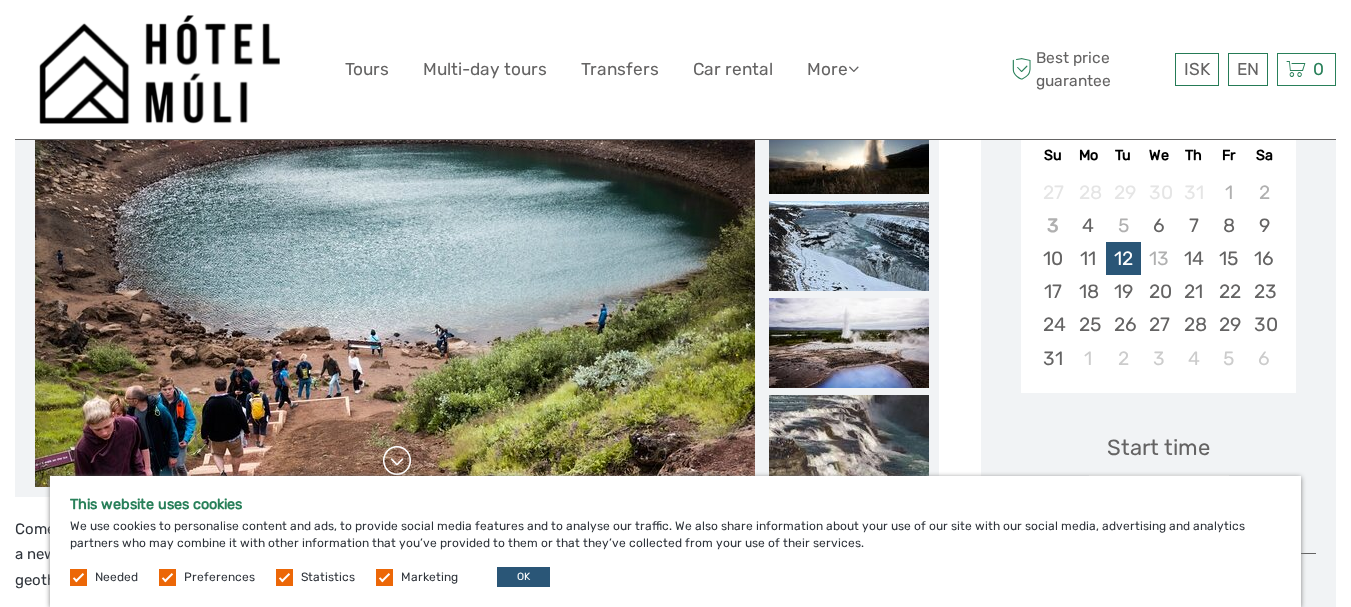 click at bounding box center (397, 461) 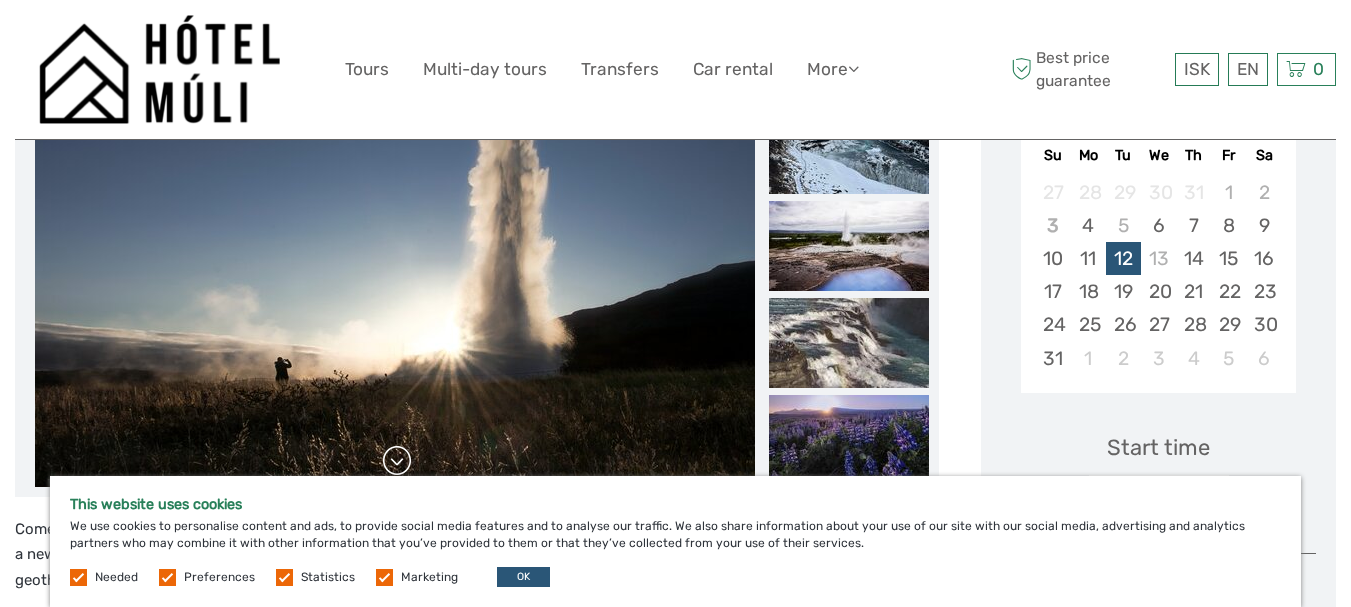 click at bounding box center (397, 461) 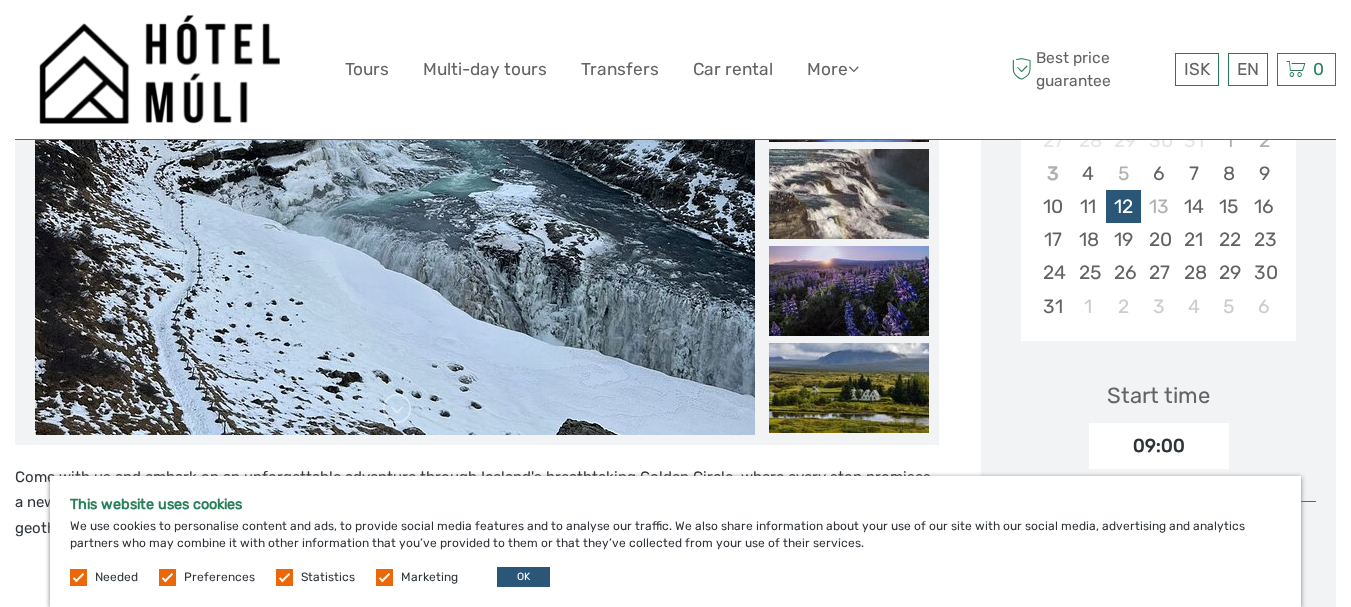 scroll, scrollTop: 500, scrollLeft: 0, axis: vertical 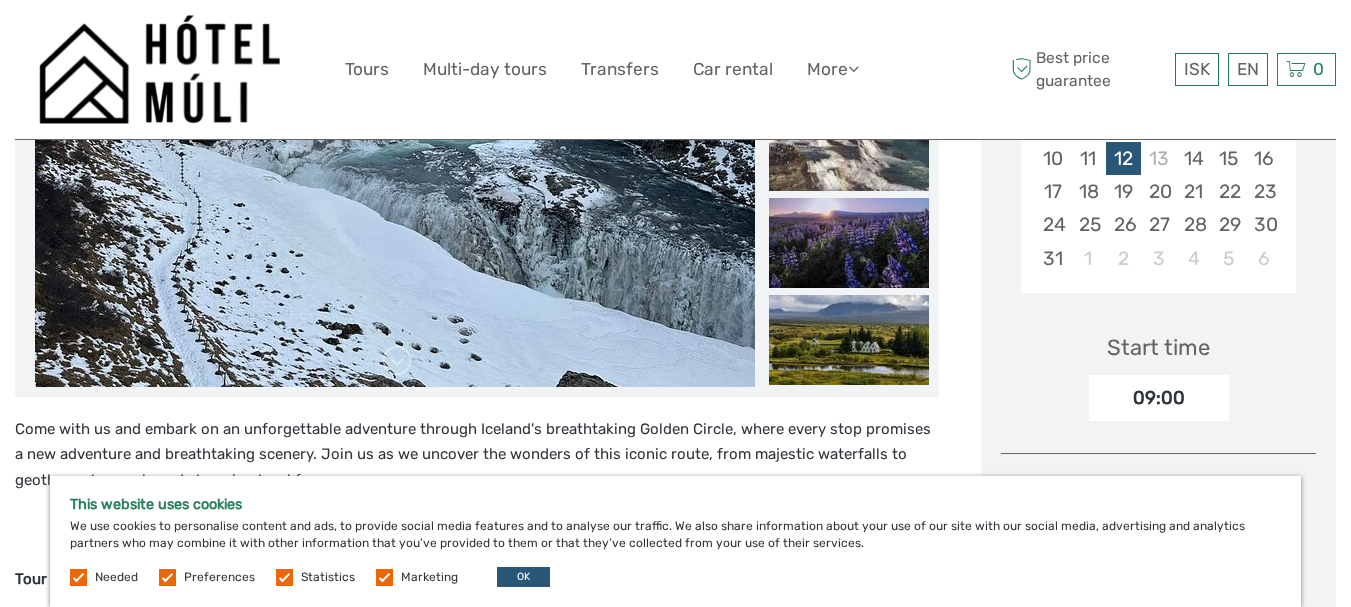 click at bounding box center (395, 147) 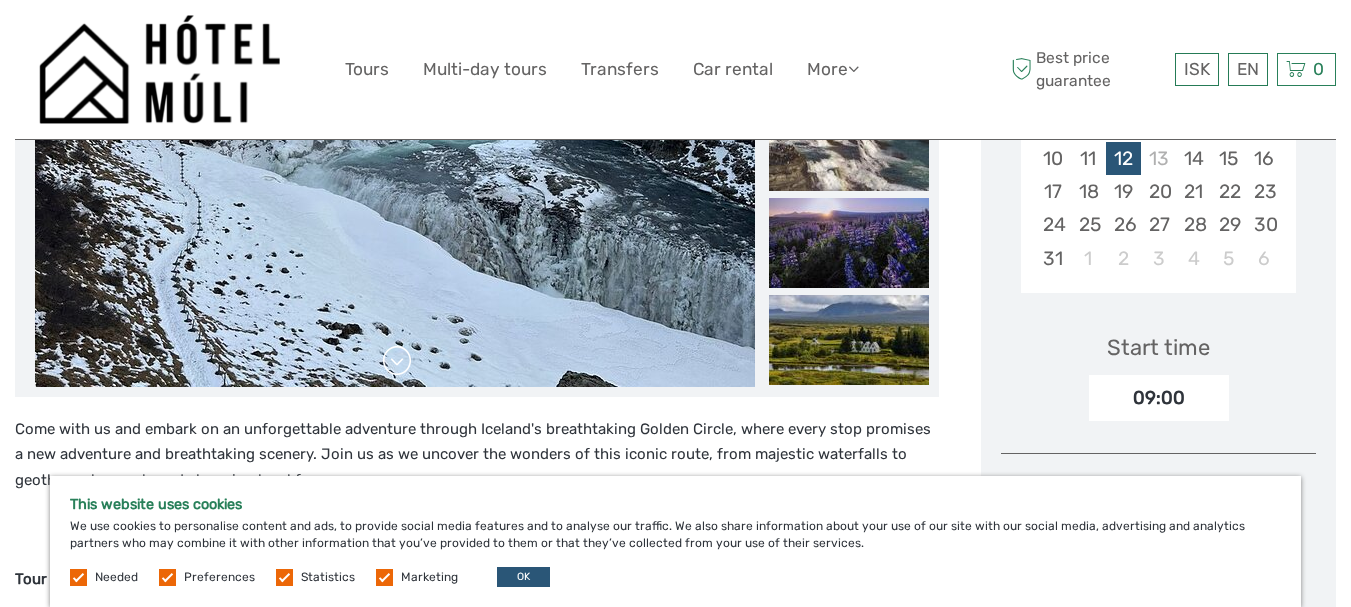 click at bounding box center (397, 361) 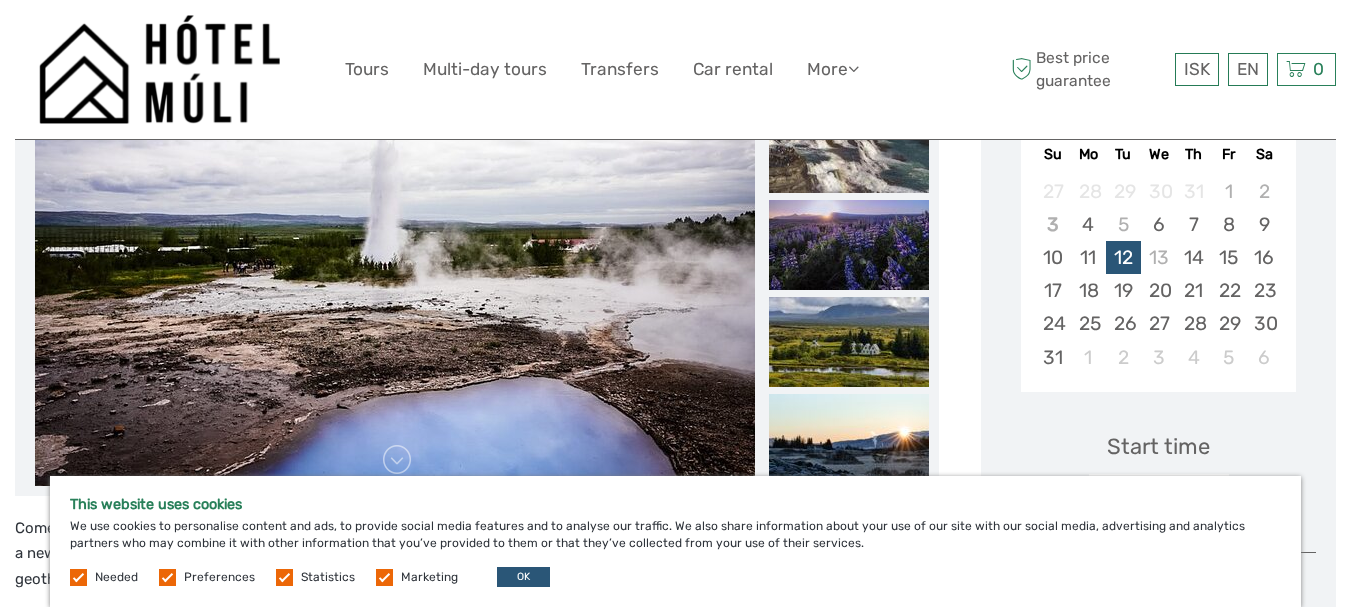 scroll, scrollTop: 400, scrollLeft: 0, axis: vertical 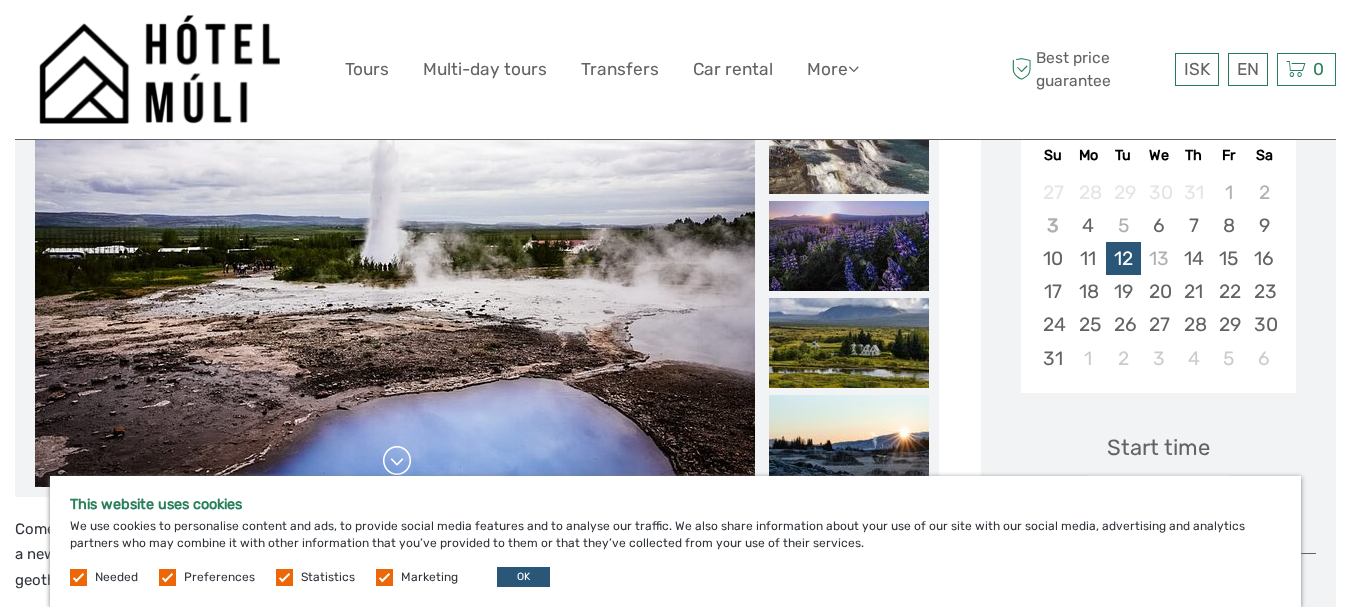 click at bounding box center [397, 461] 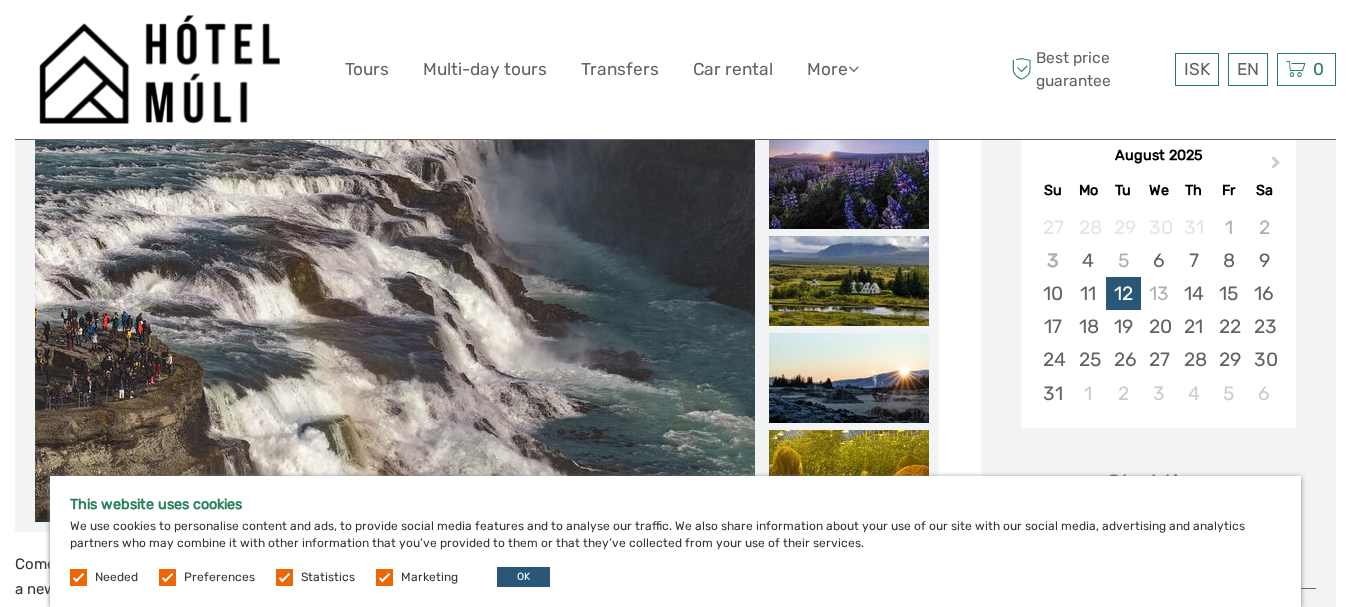 scroll, scrollTop: 400, scrollLeft: 0, axis: vertical 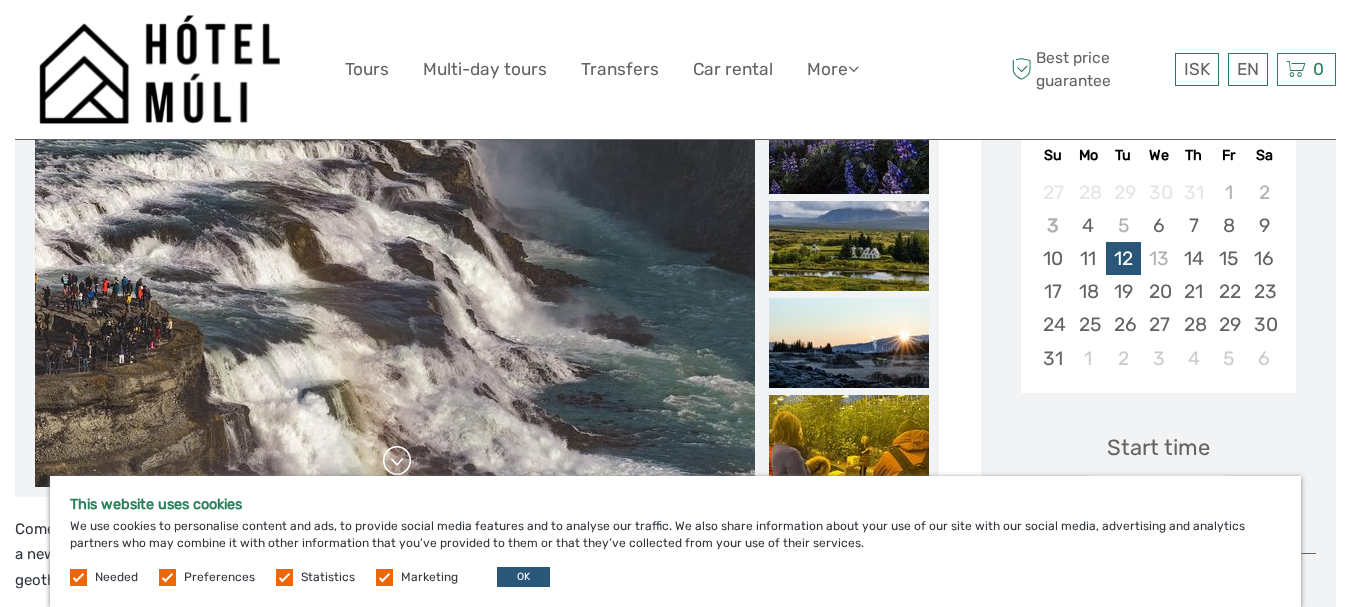 click at bounding box center (397, 461) 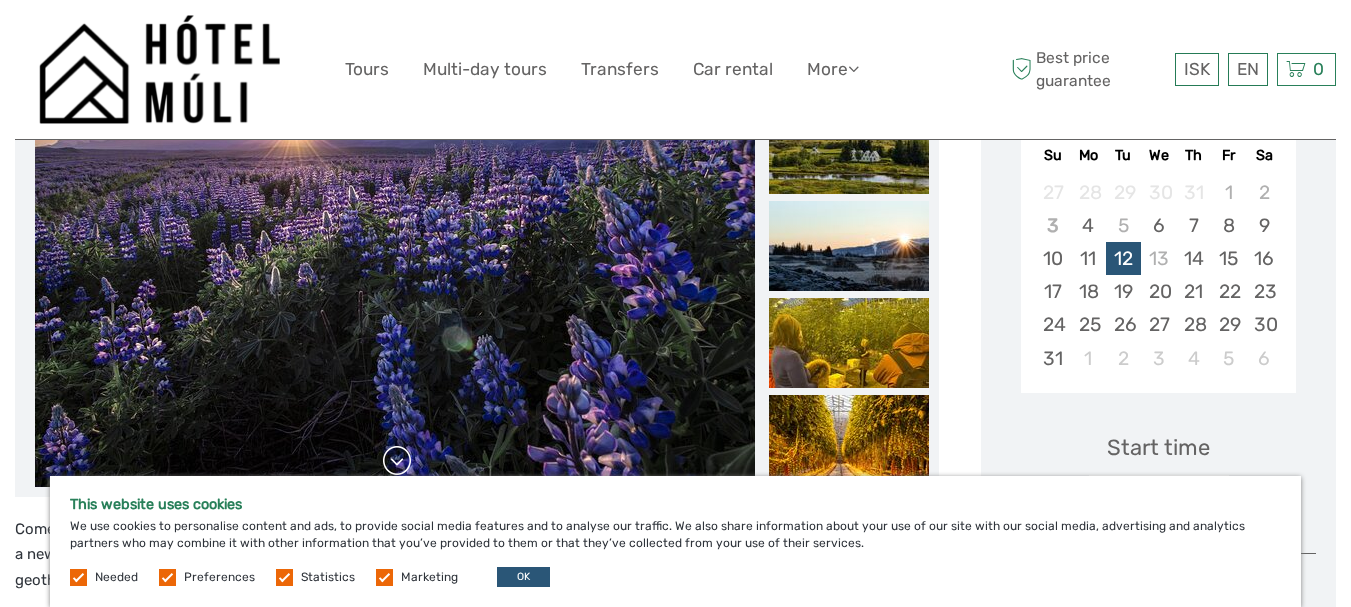 click at bounding box center [397, 461] 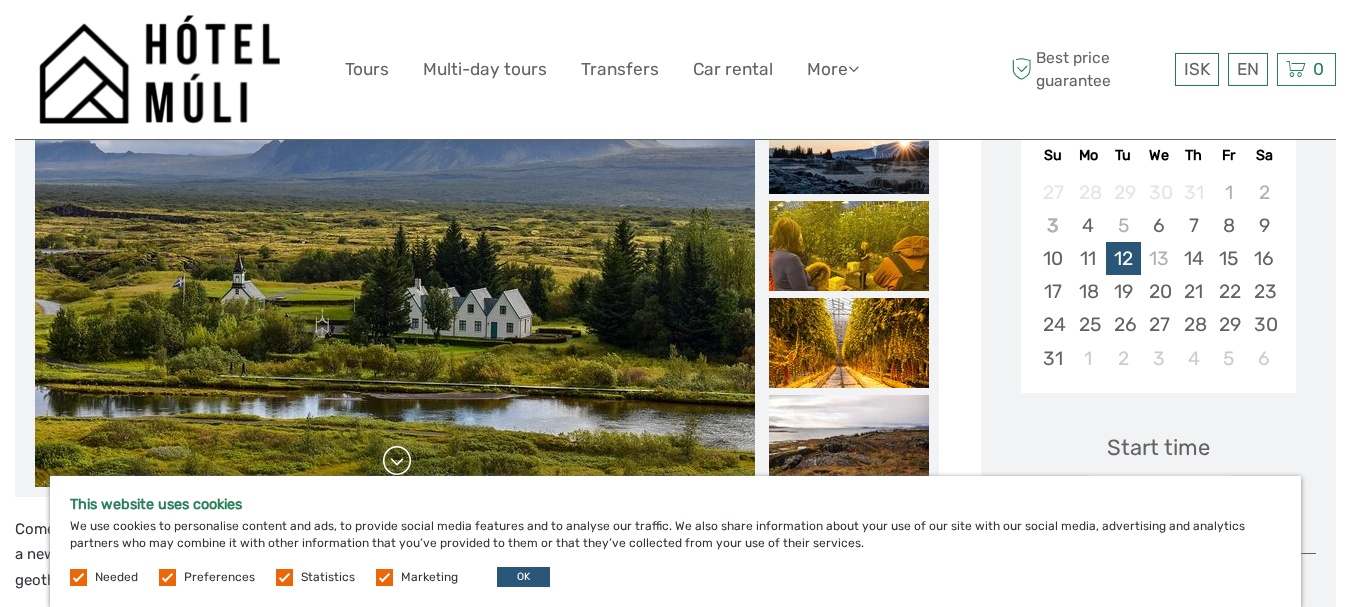 click at bounding box center [397, 461] 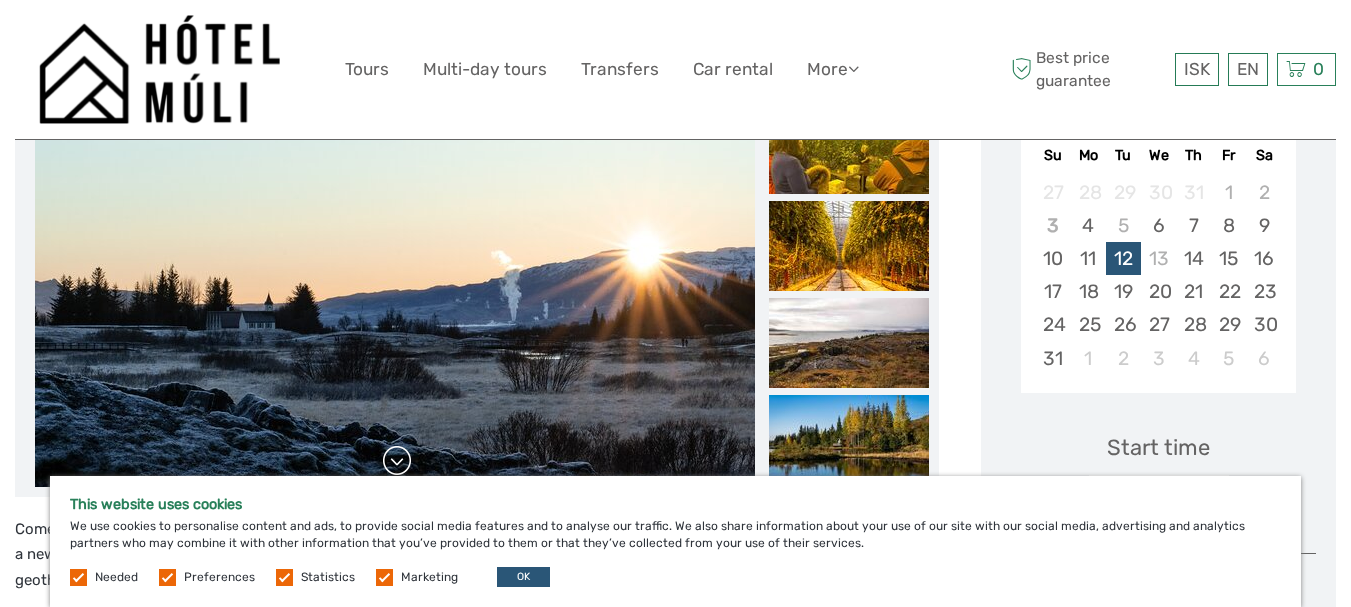 click at bounding box center [397, 461] 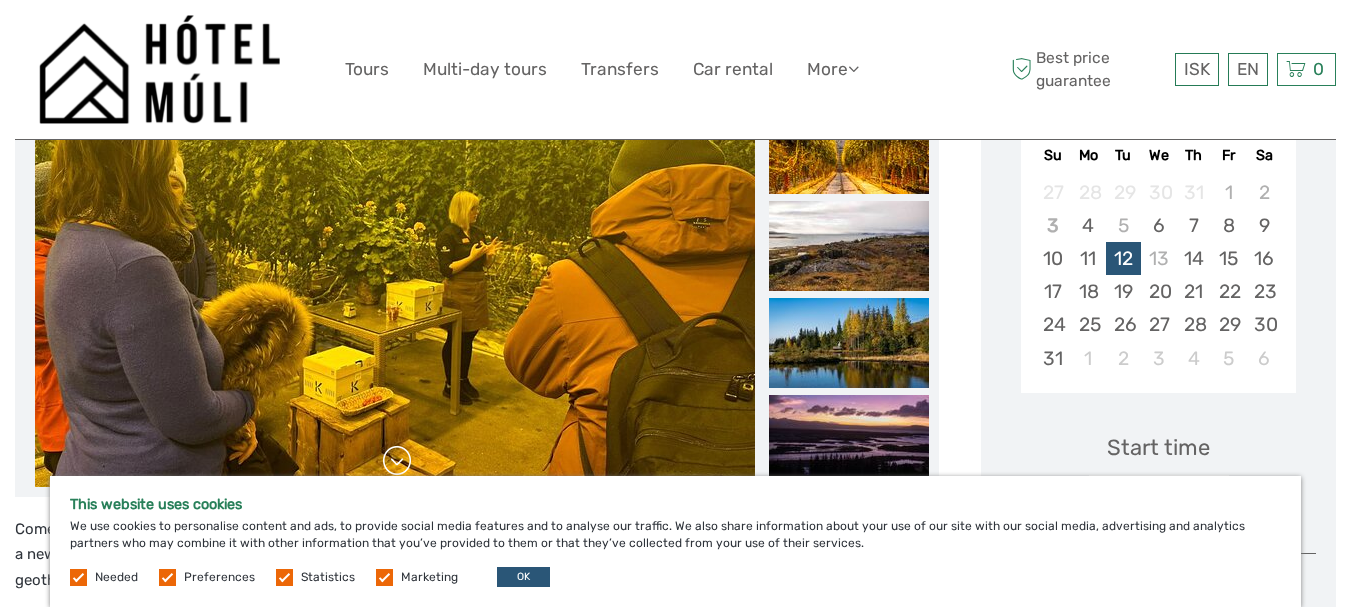 click at bounding box center (397, 461) 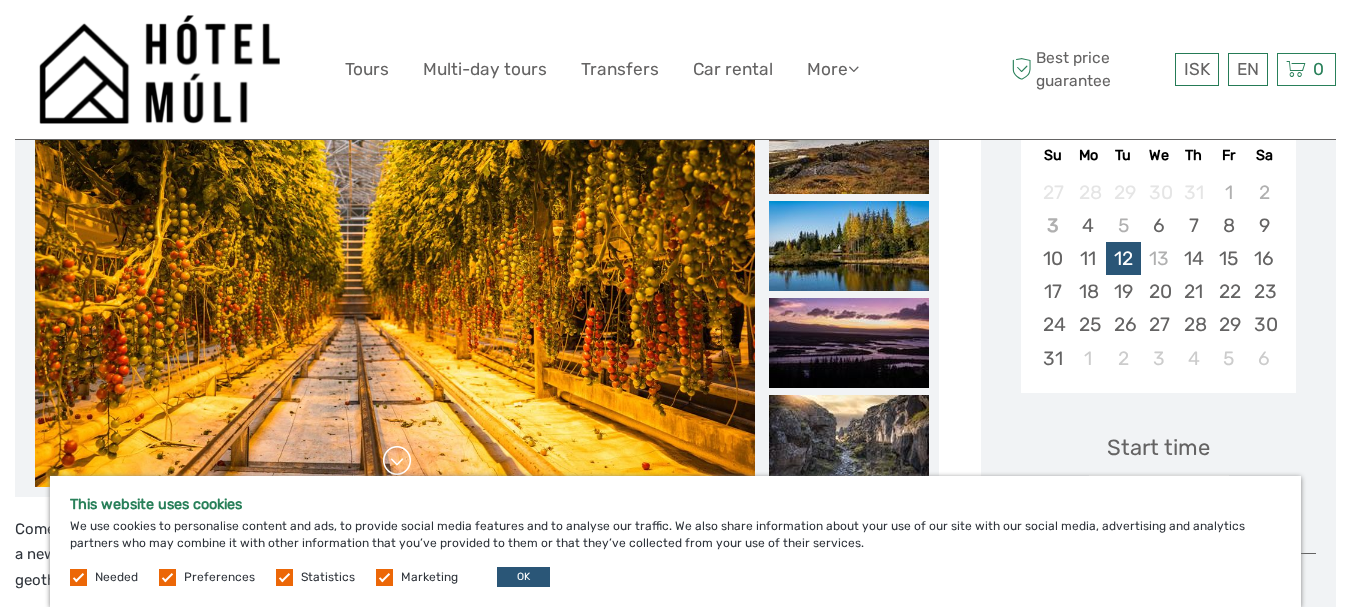 click at bounding box center (397, 461) 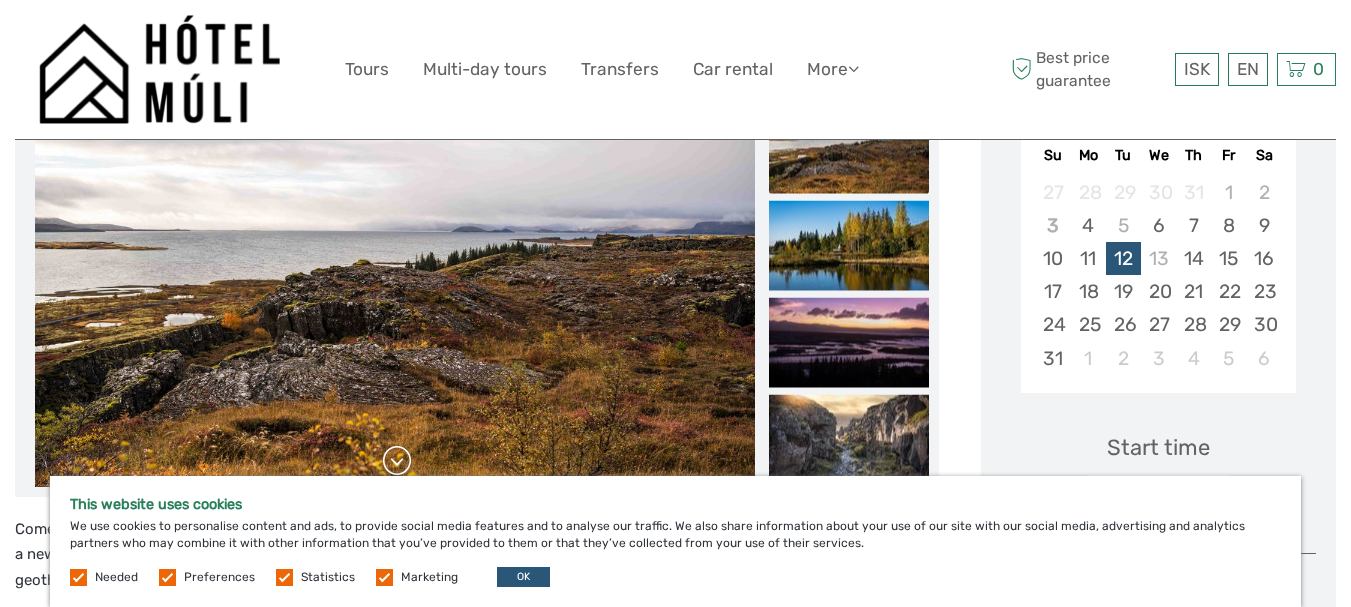 click at bounding box center [397, 461] 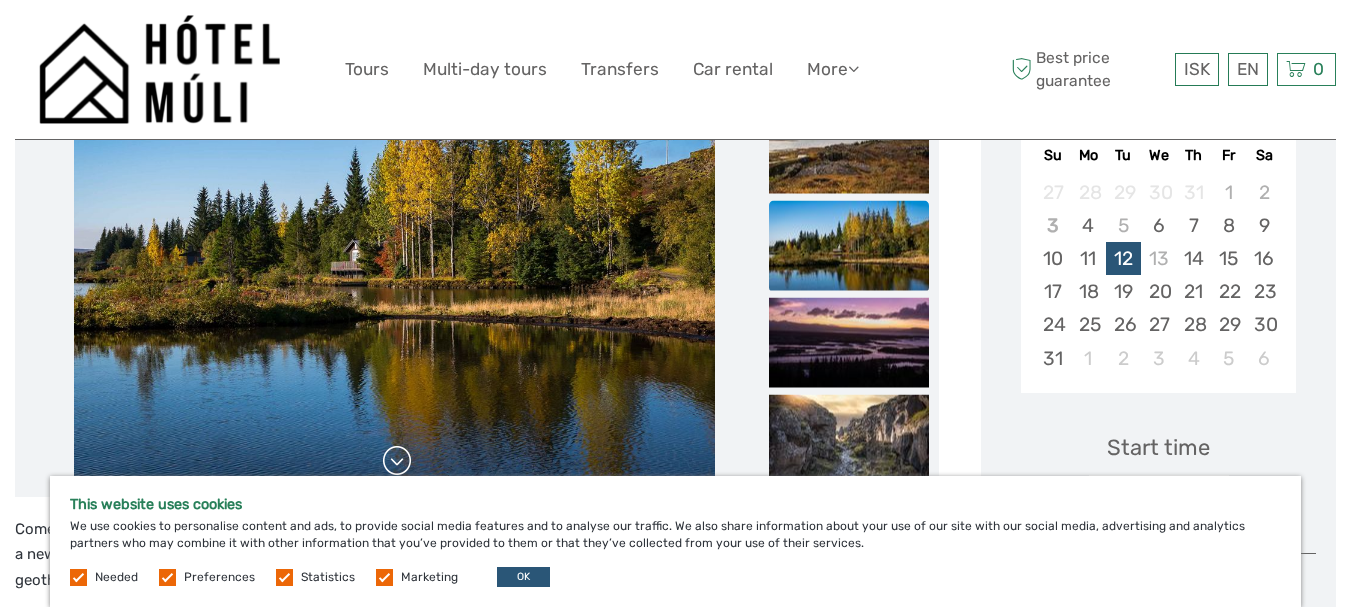 click at bounding box center (397, 461) 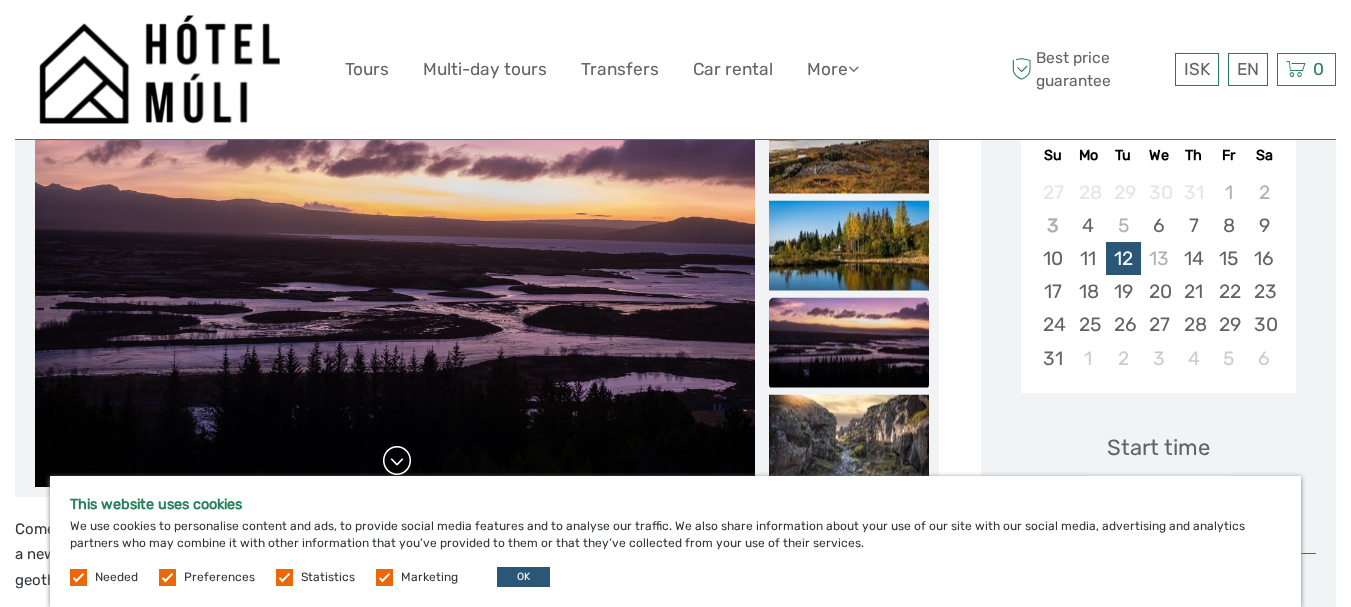 click at bounding box center (397, 461) 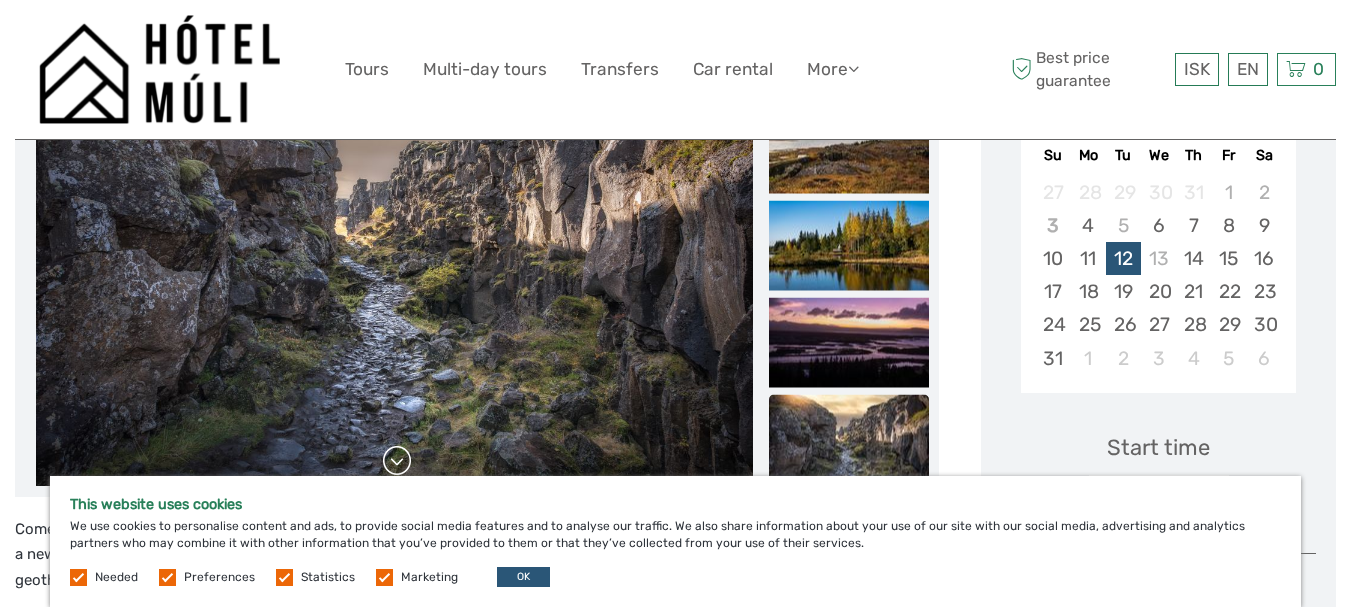 click at bounding box center (397, 461) 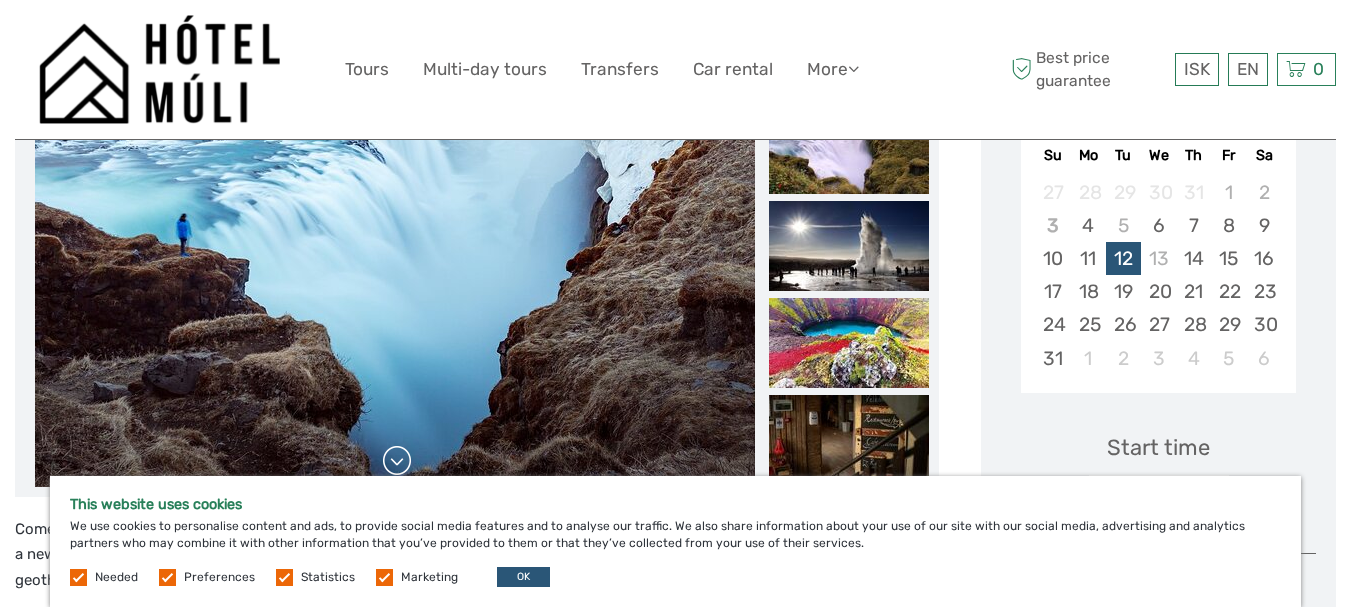 click at bounding box center [397, 461] 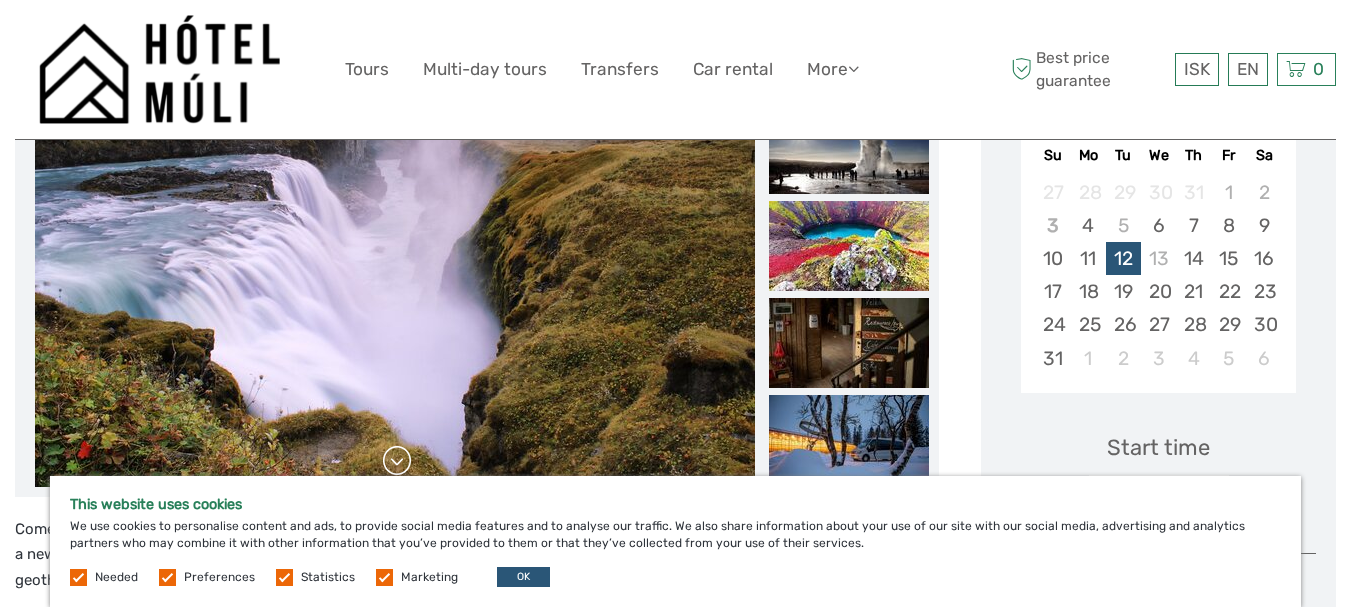click at bounding box center [397, 461] 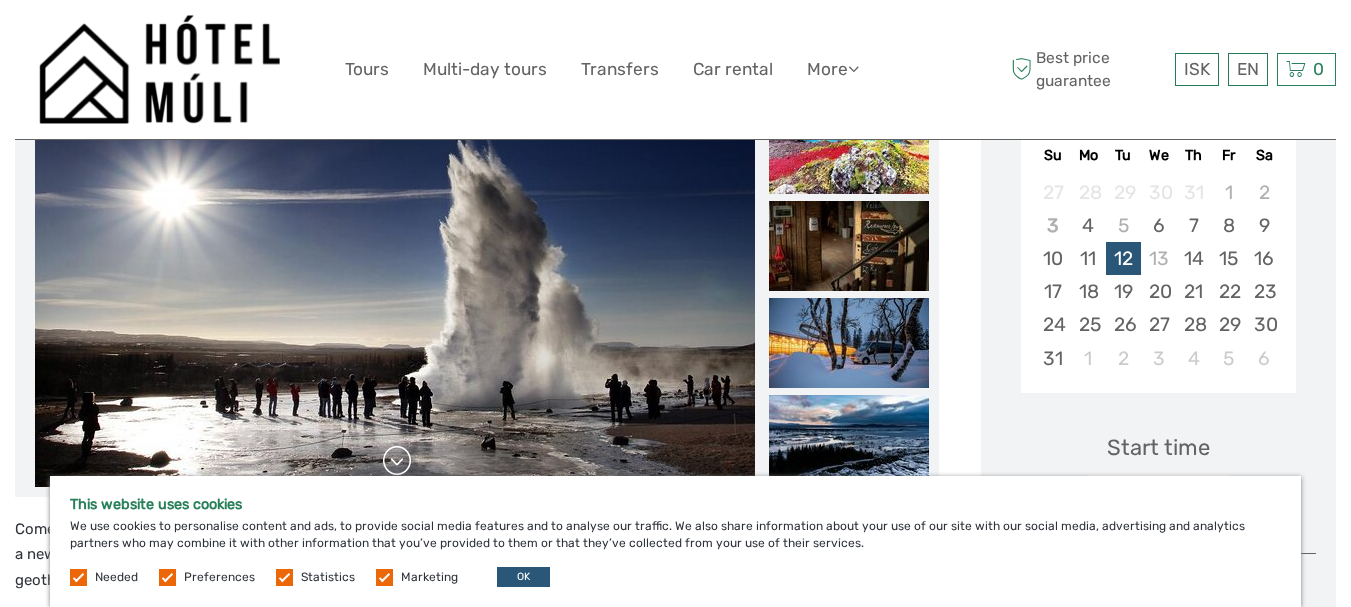 click at bounding box center (397, 461) 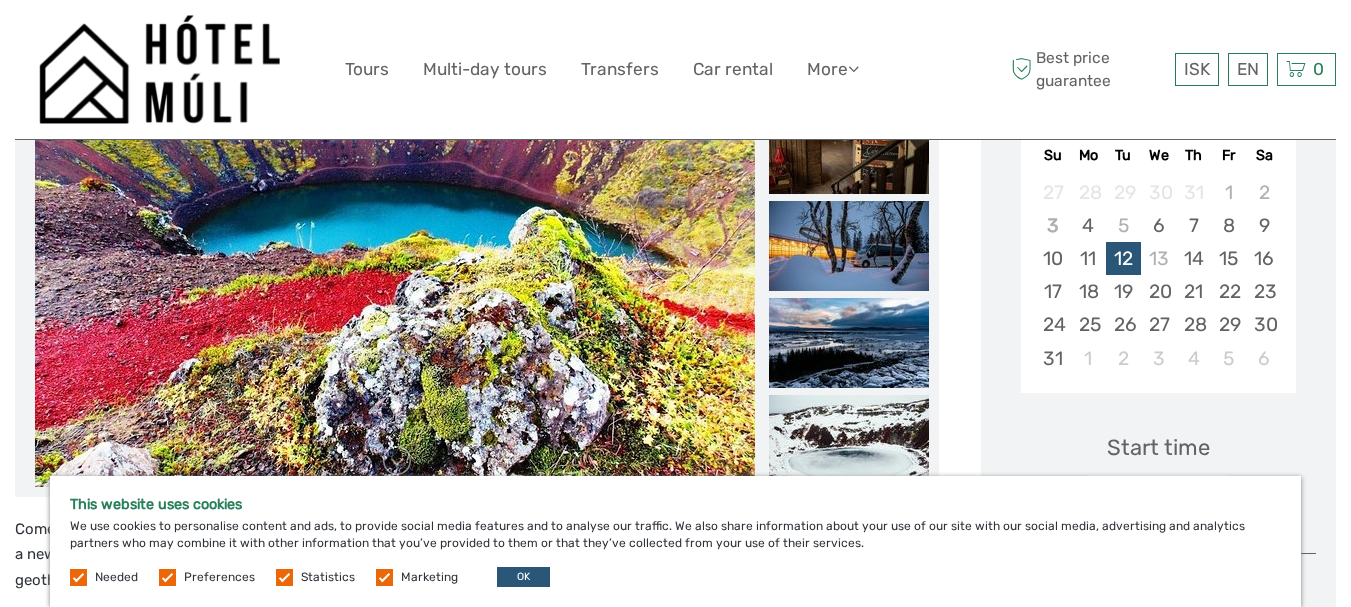 scroll, scrollTop: 300, scrollLeft: 0, axis: vertical 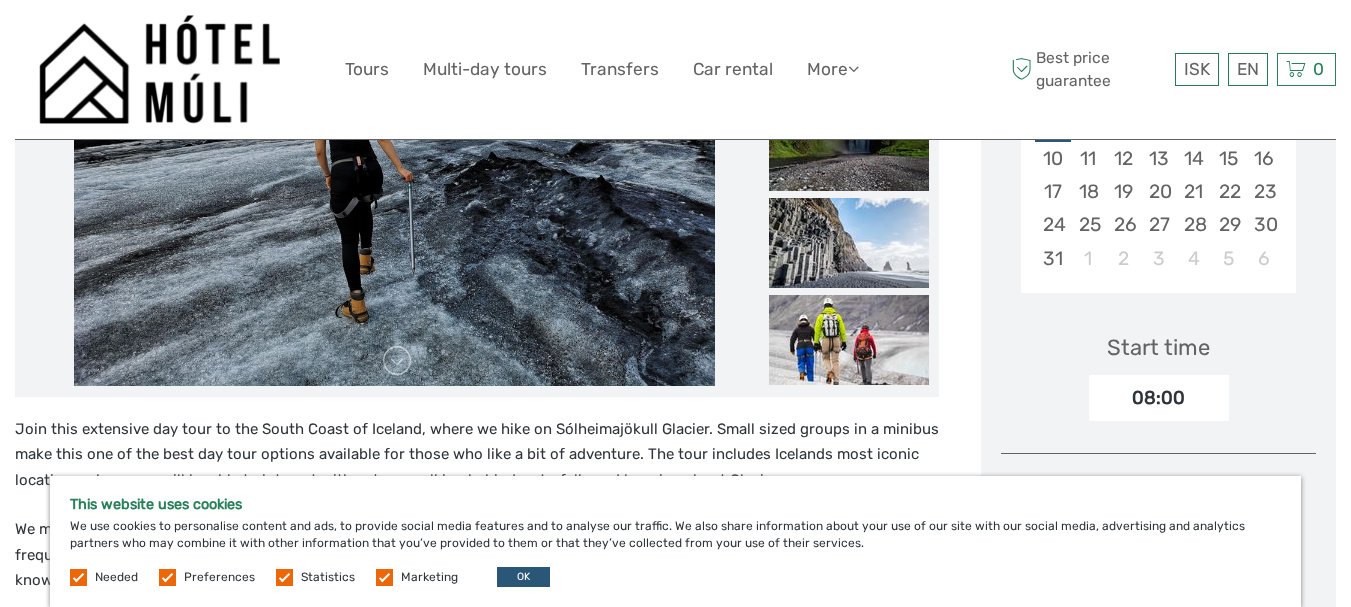 click at bounding box center (394, 147) 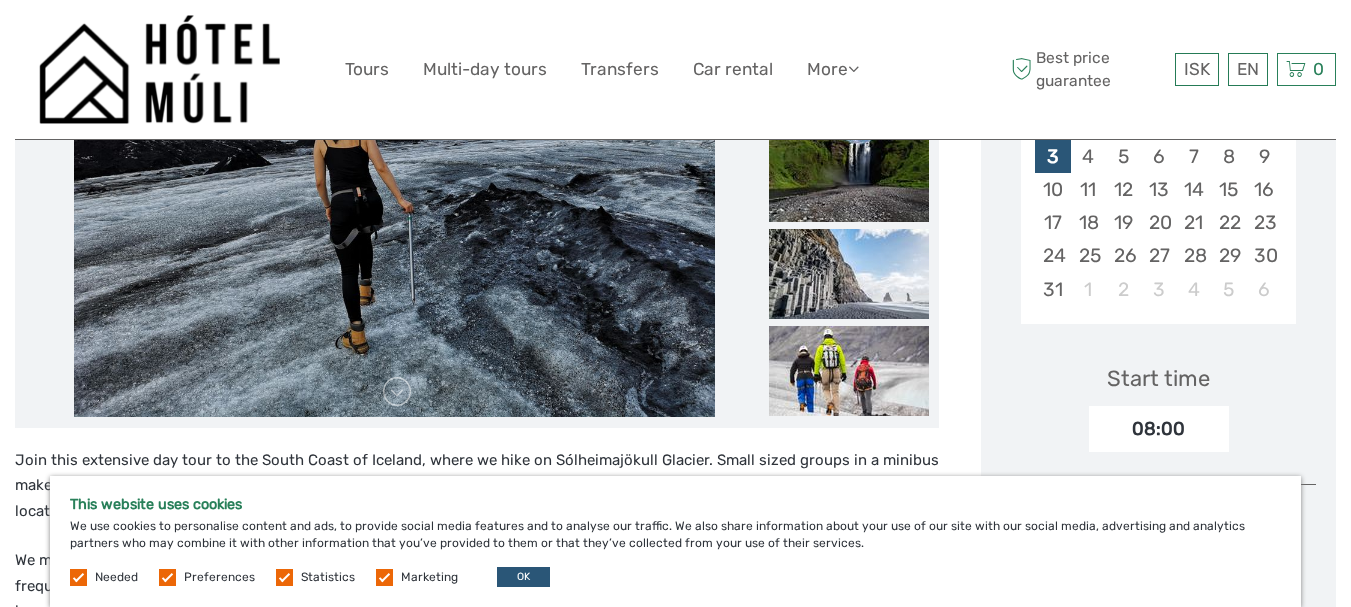 scroll, scrollTop: 600, scrollLeft: 0, axis: vertical 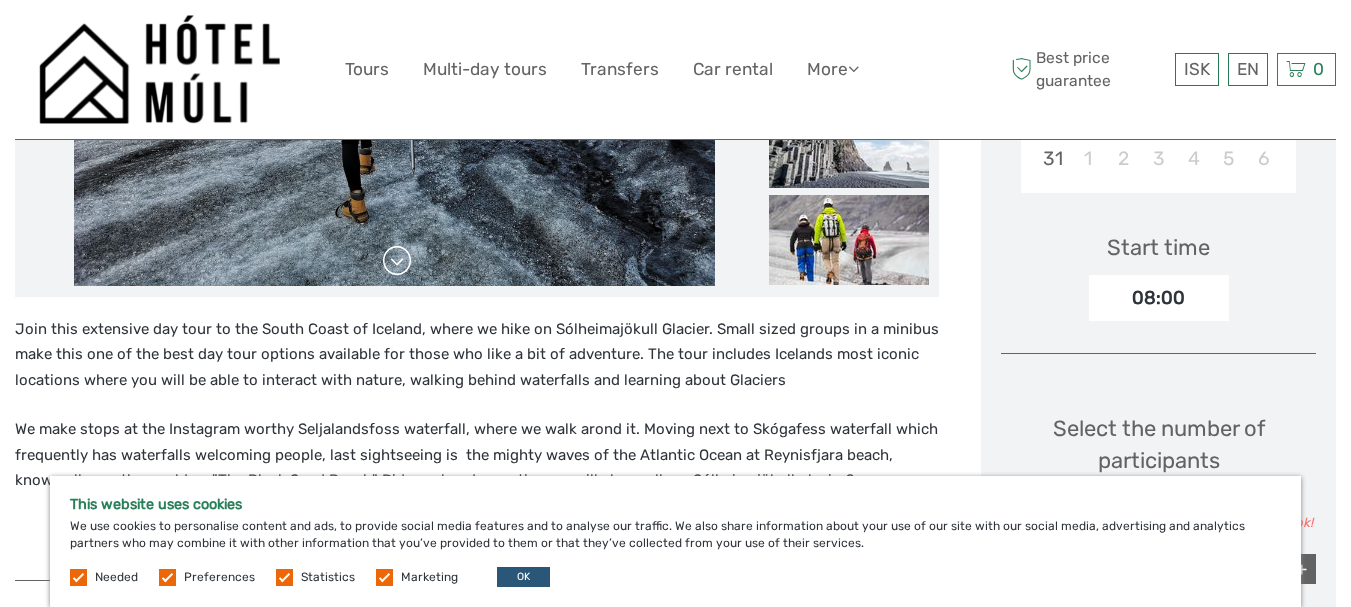click at bounding box center [397, 261] 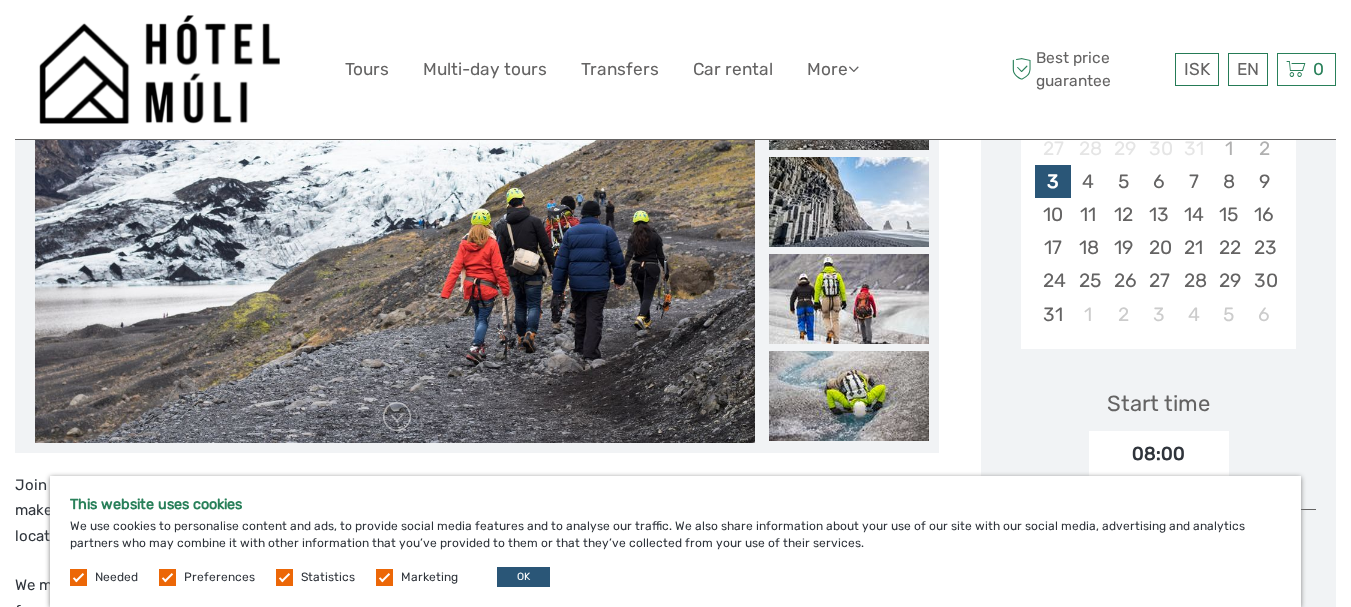 scroll, scrollTop: 400, scrollLeft: 0, axis: vertical 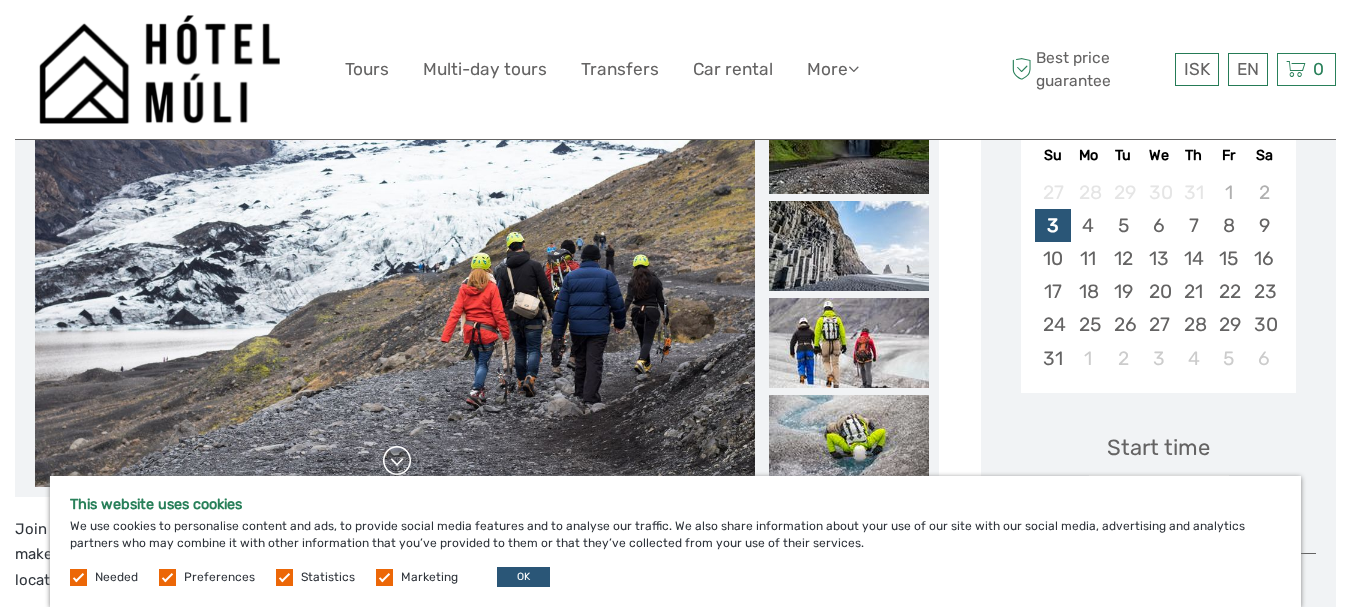 click at bounding box center (397, 461) 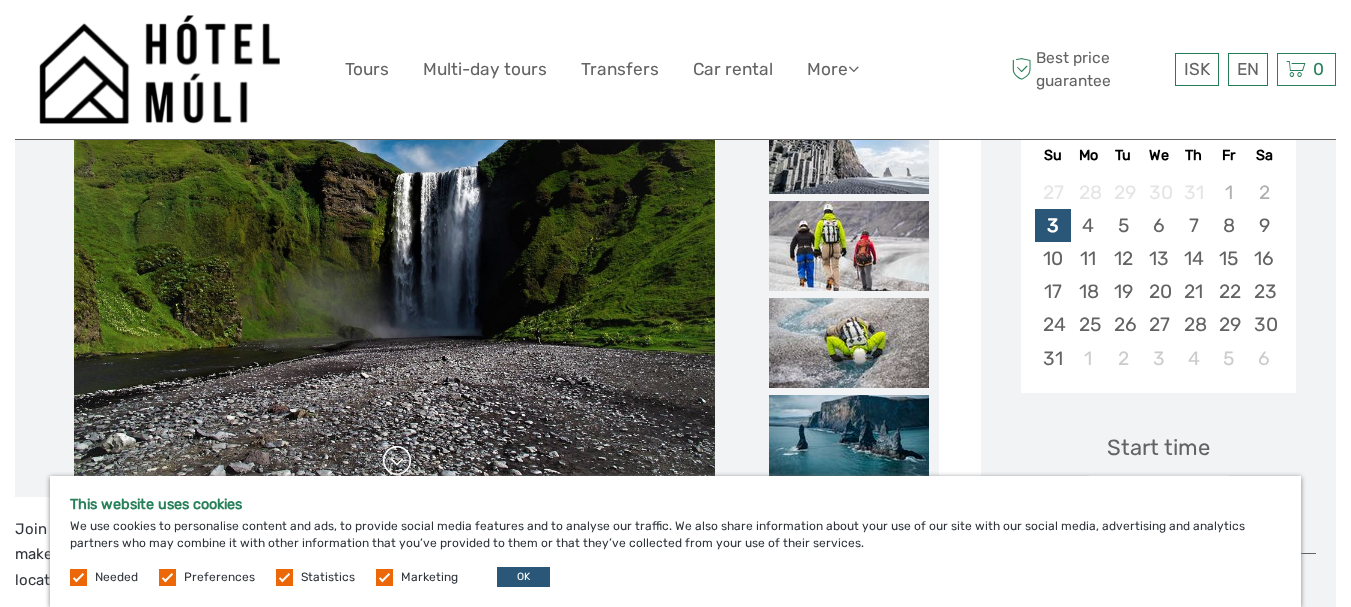 click at bounding box center [397, 461] 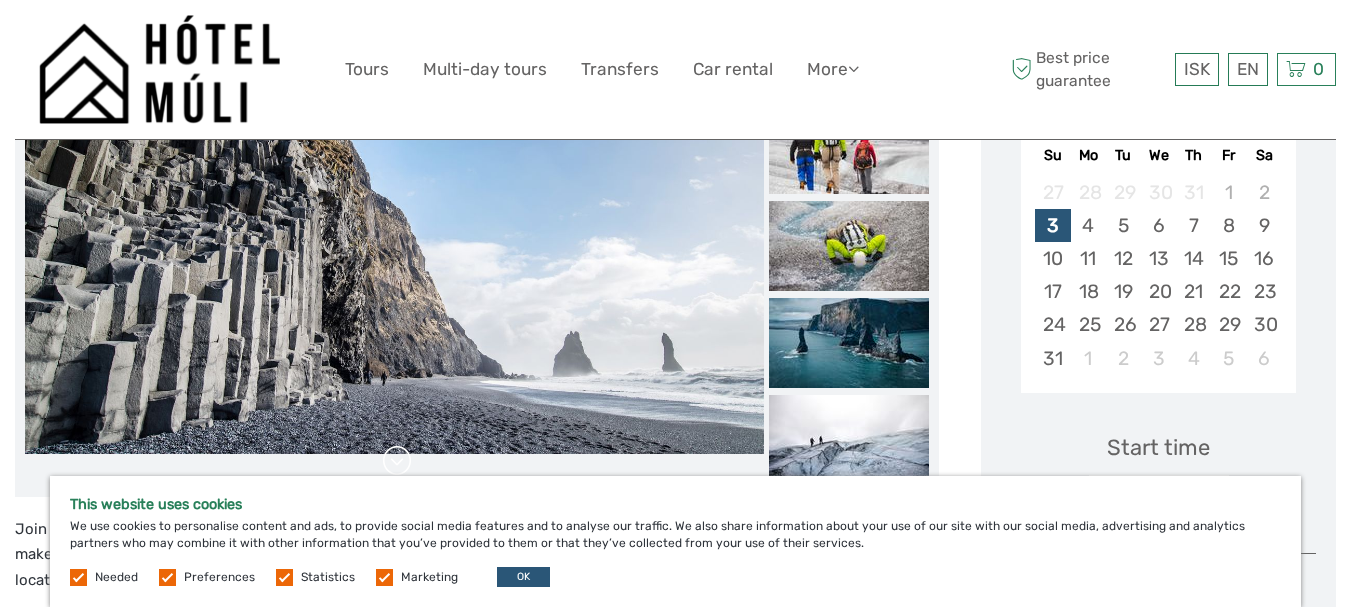 scroll, scrollTop: 0, scrollLeft: 0, axis: both 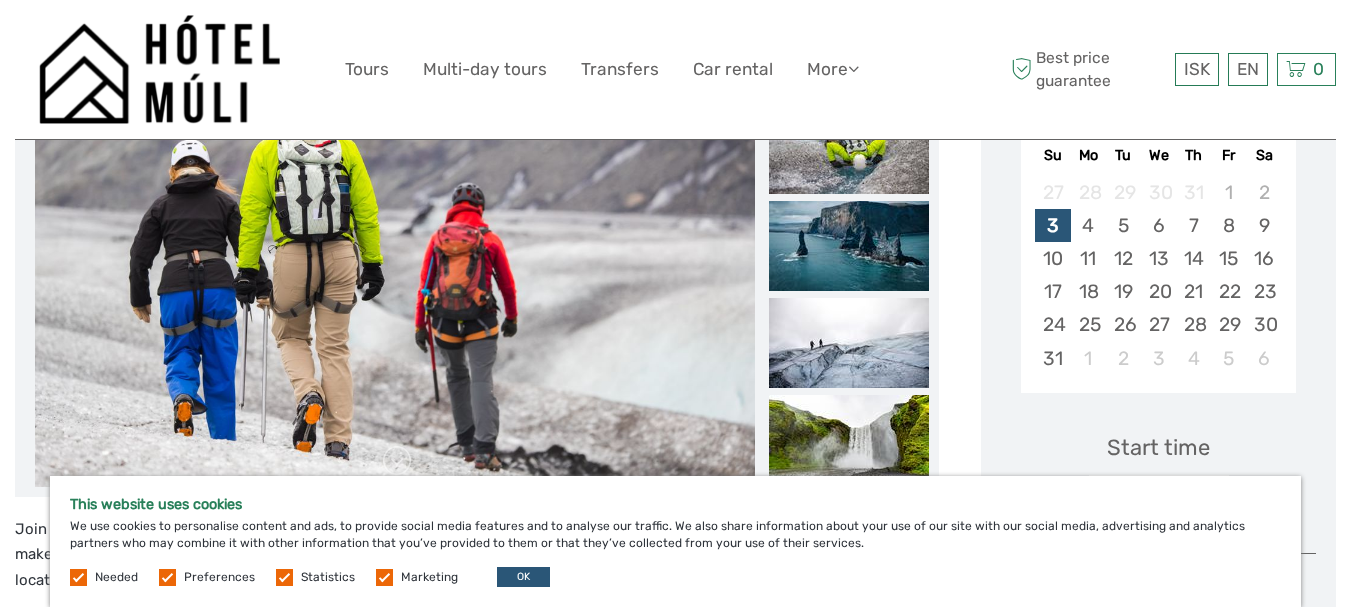 click at bounding box center [395, 247] 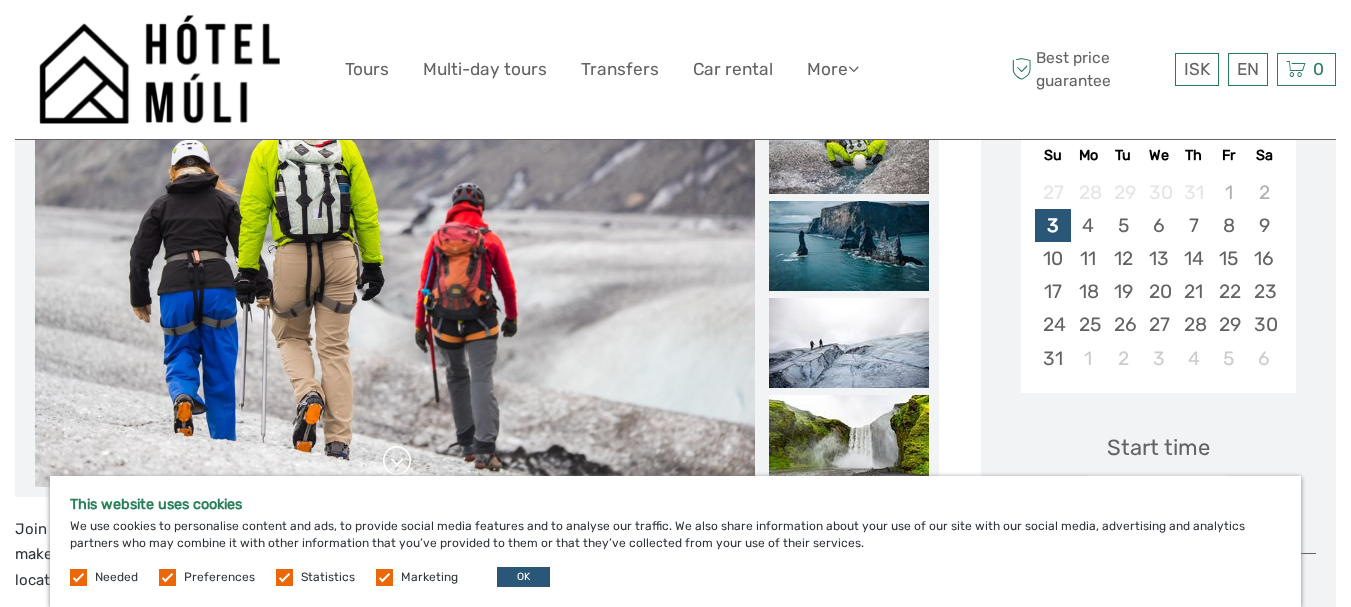 click at bounding box center (397, 461) 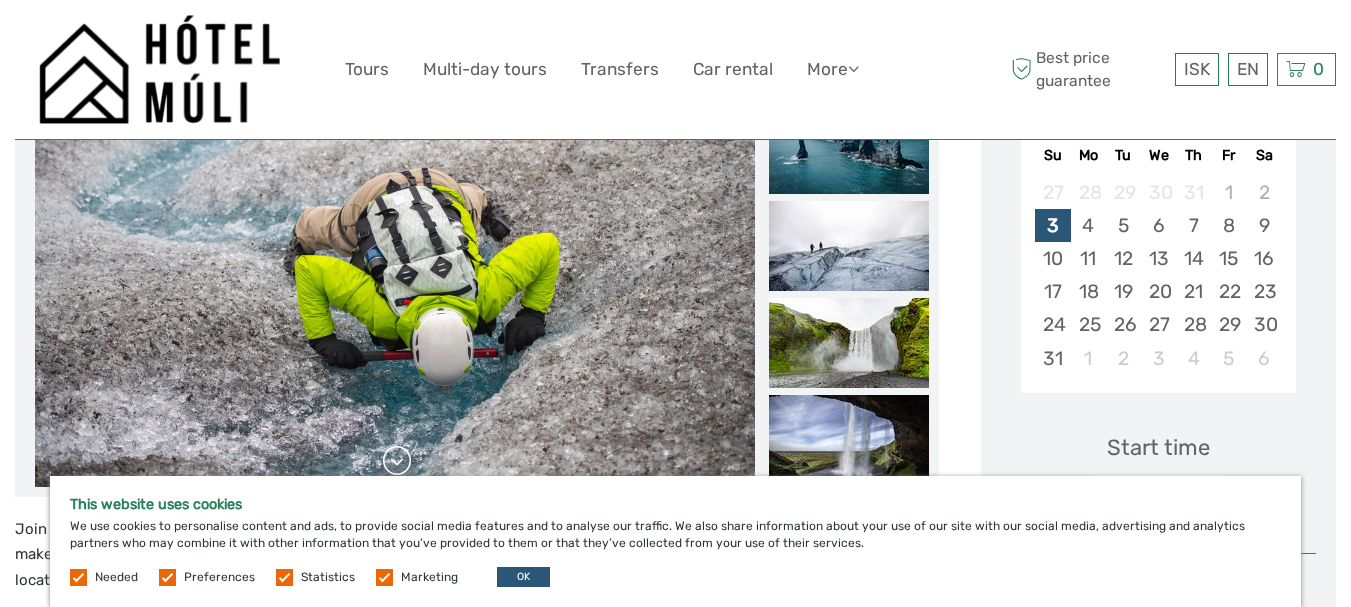 click at bounding box center (397, 461) 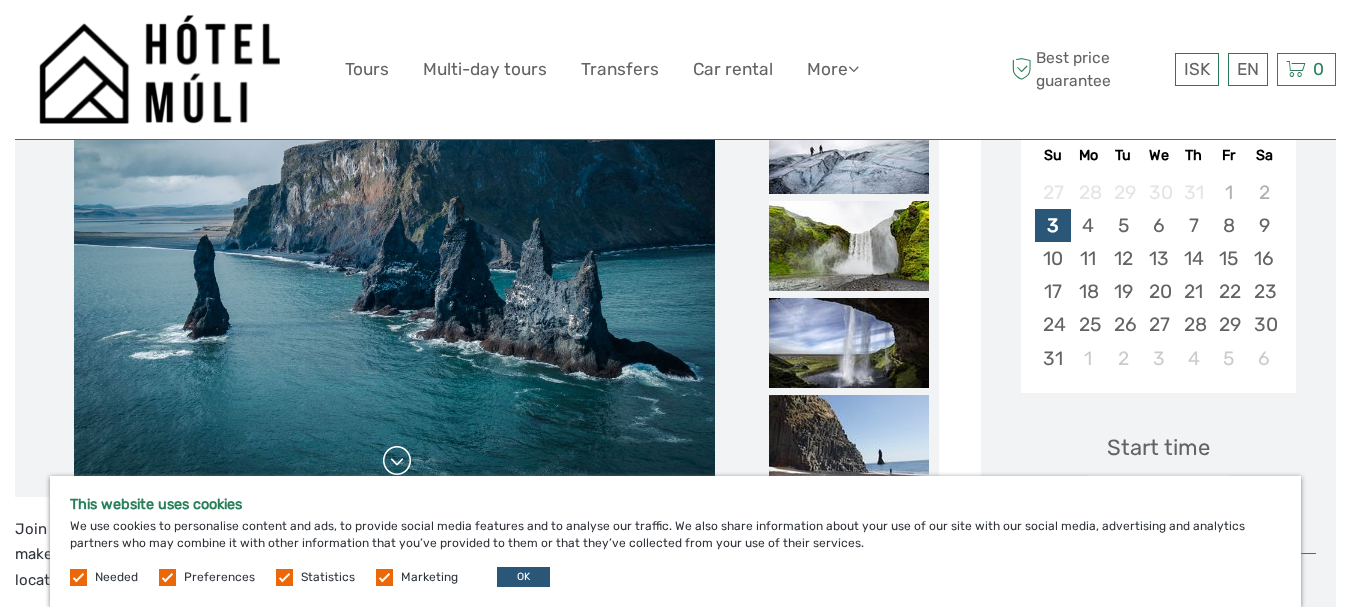 click at bounding box center (397, 461) 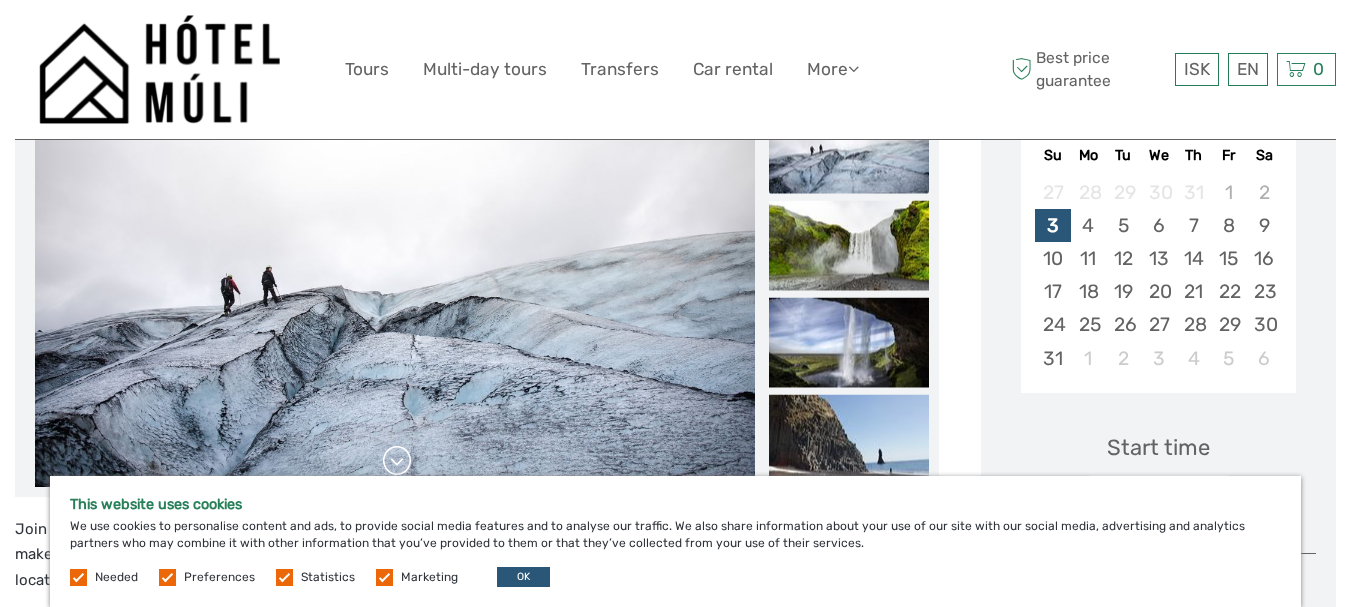 click at bounding box center [397, 461] 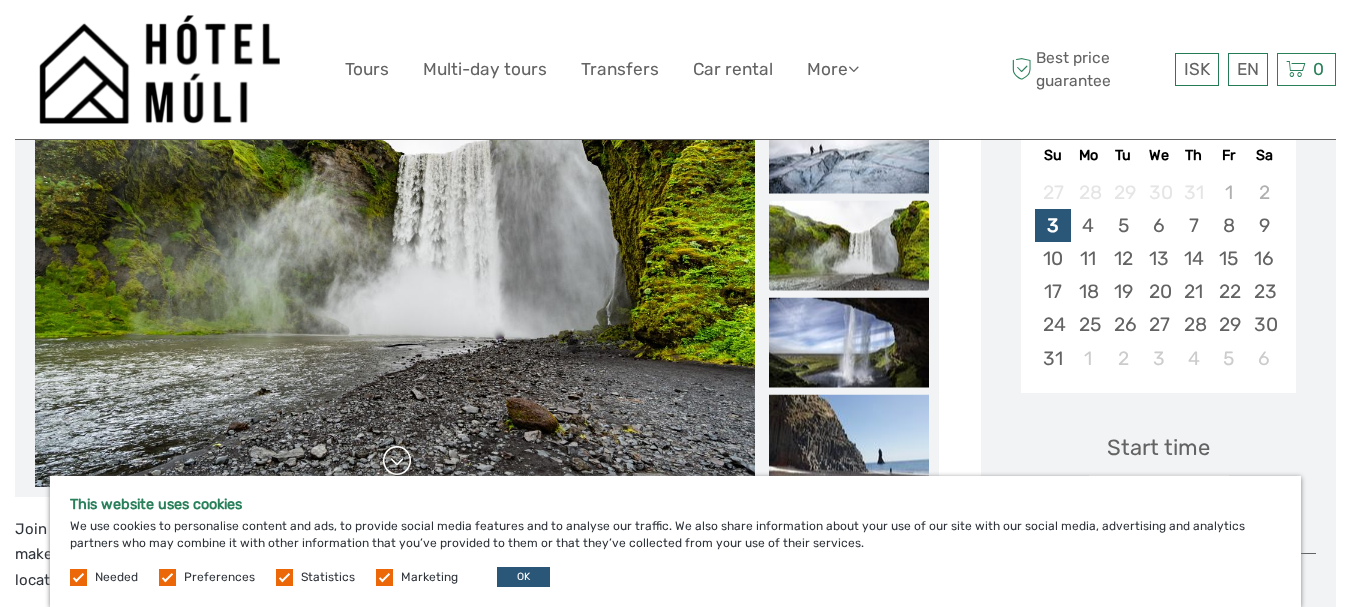 click at bounding box center [397, 461] 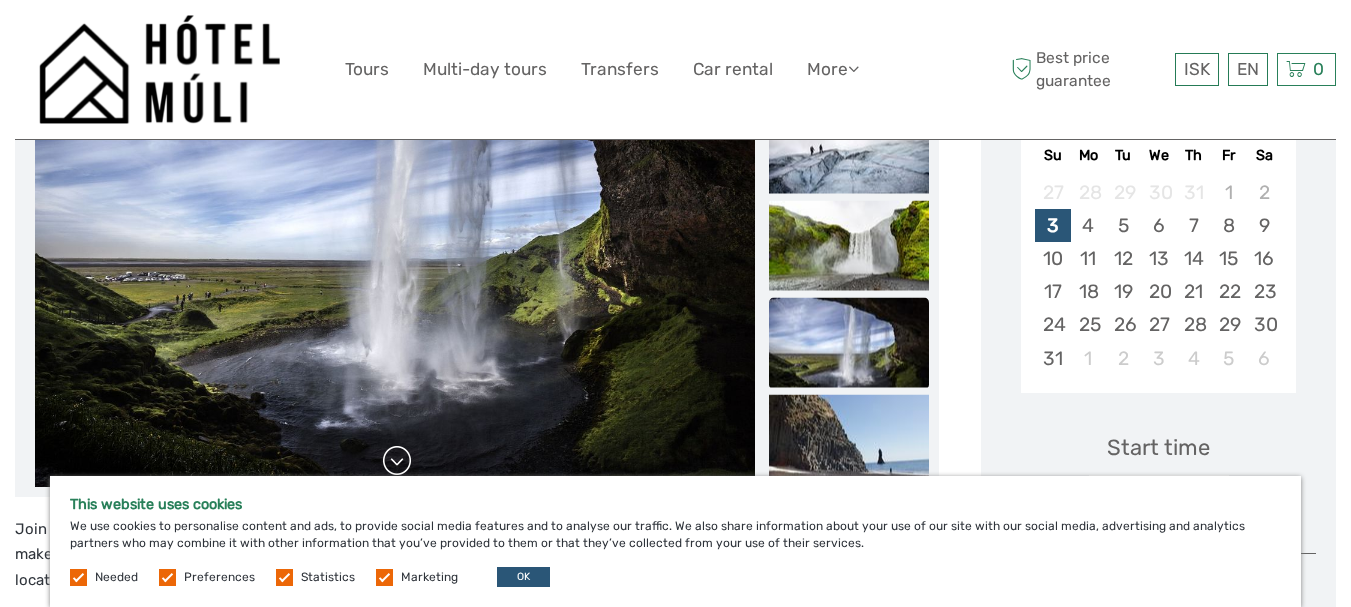 click at bounding box center (397, 461) 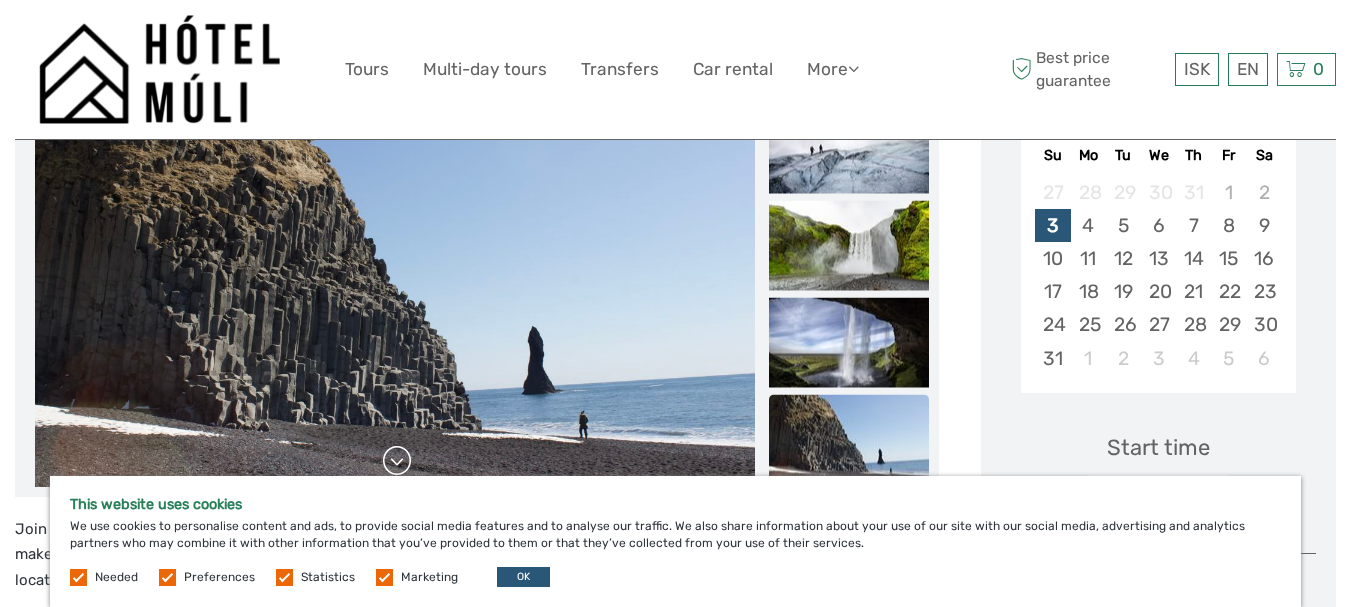 click at bounding box center (397, 461) 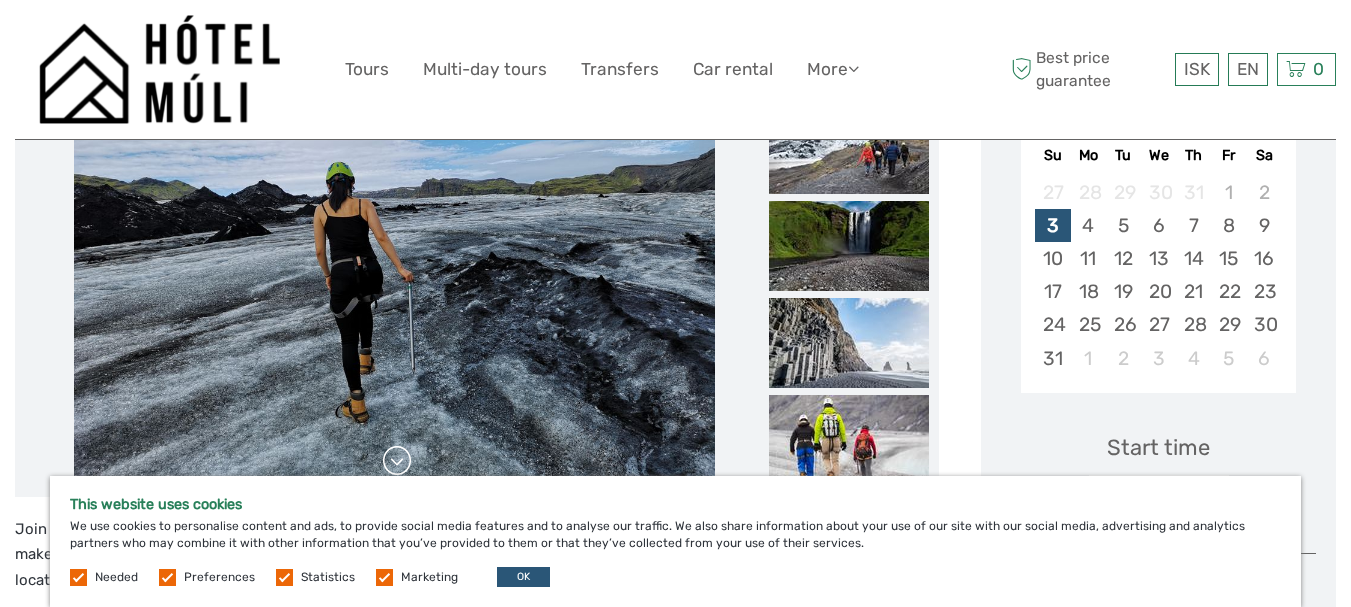 click at bounding box center (397, 461) 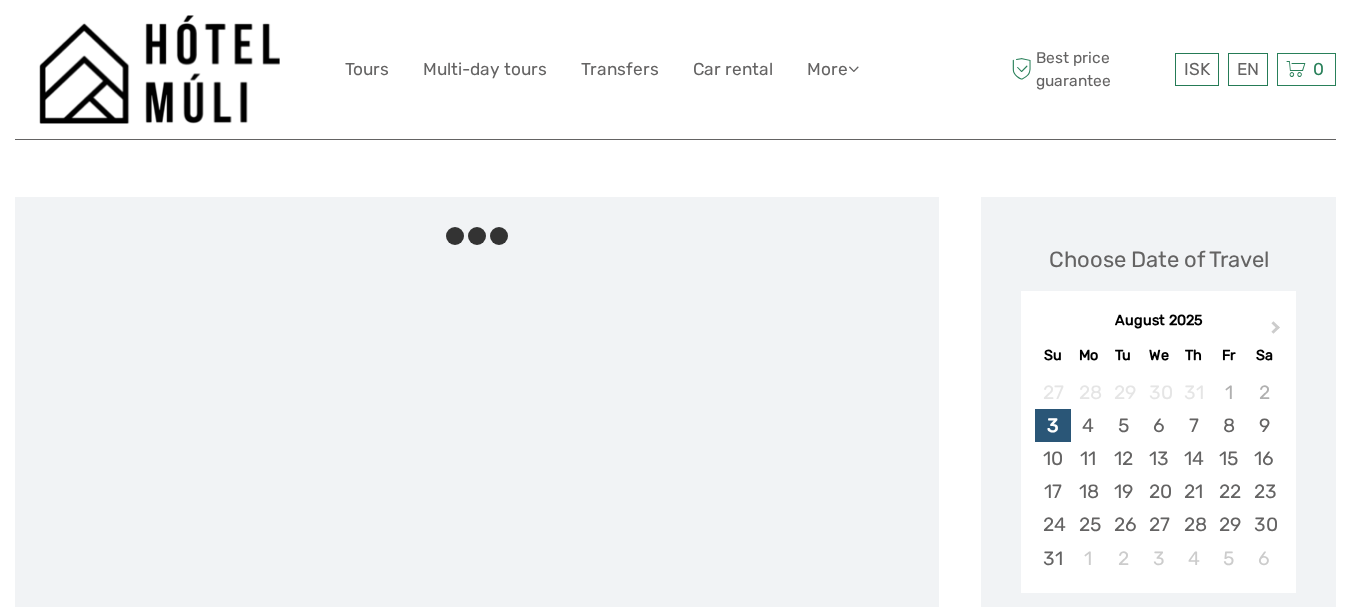 scroll, scrollTop: 200, scrollLeft: 0, axis: vertical 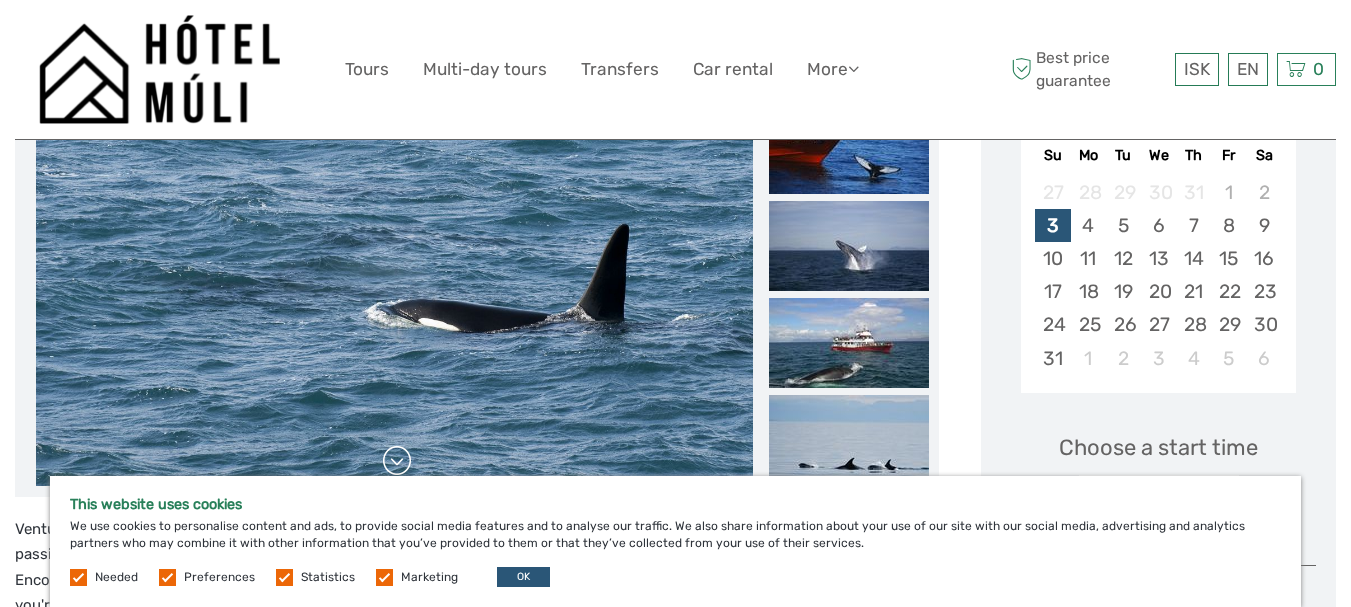 click at bounding box center (397, 461) 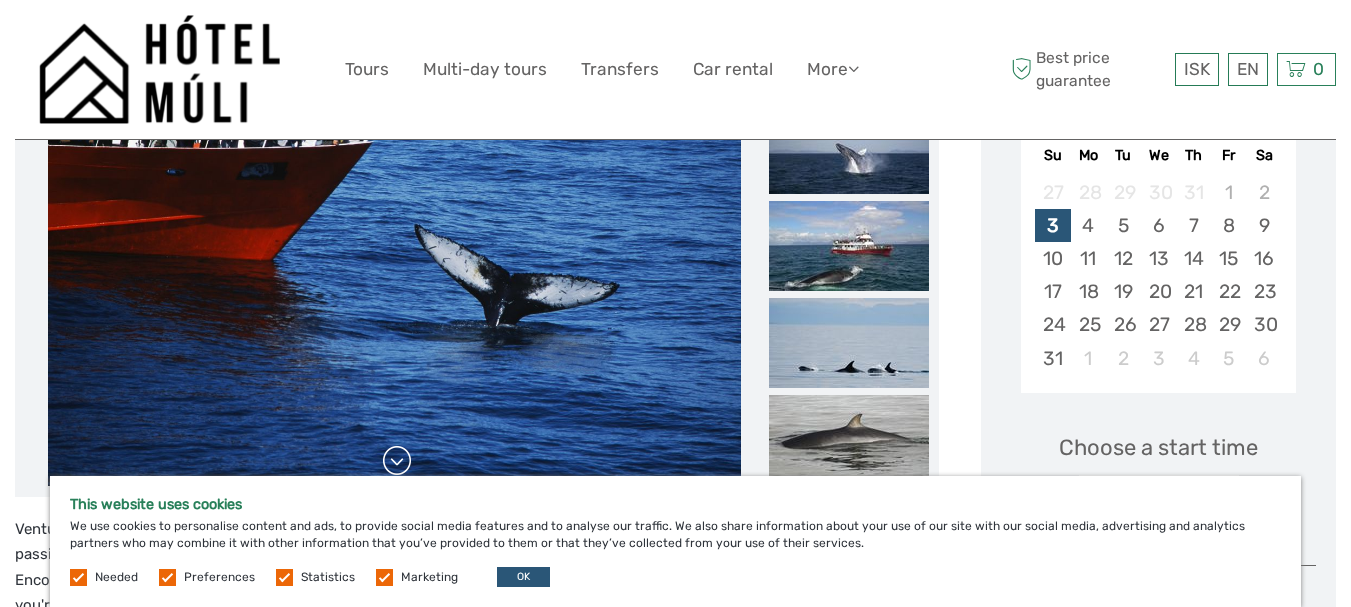 click at bounding box center [397, 461] 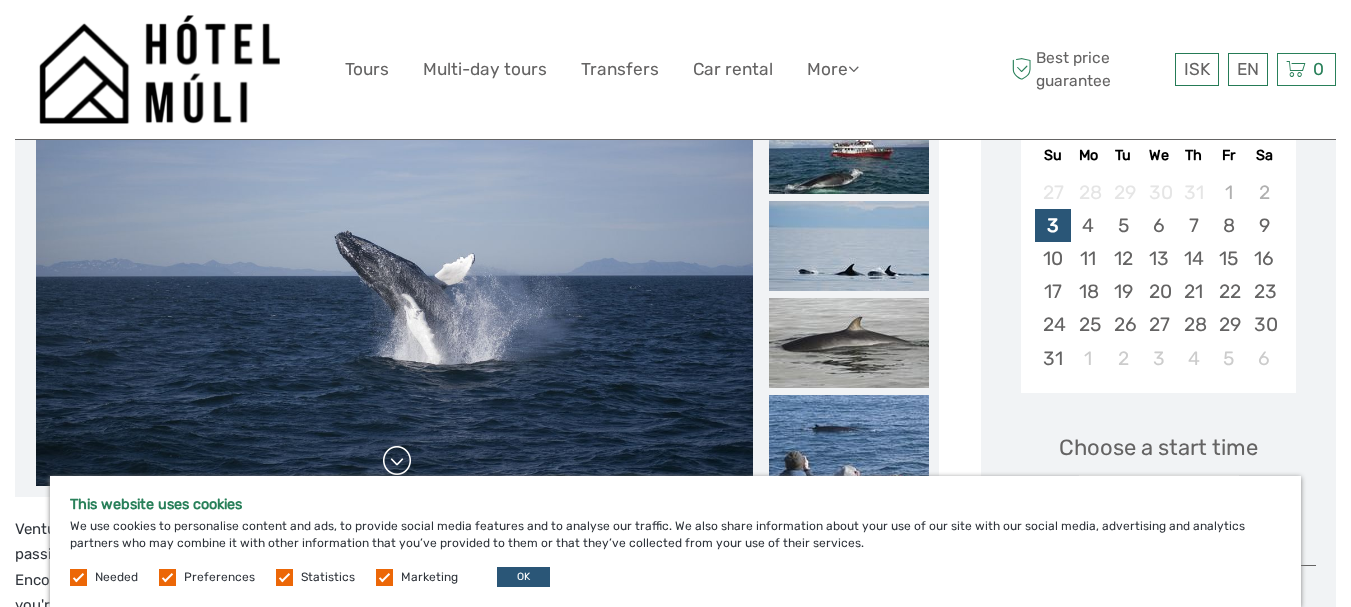click at bounding box center [397, 461] 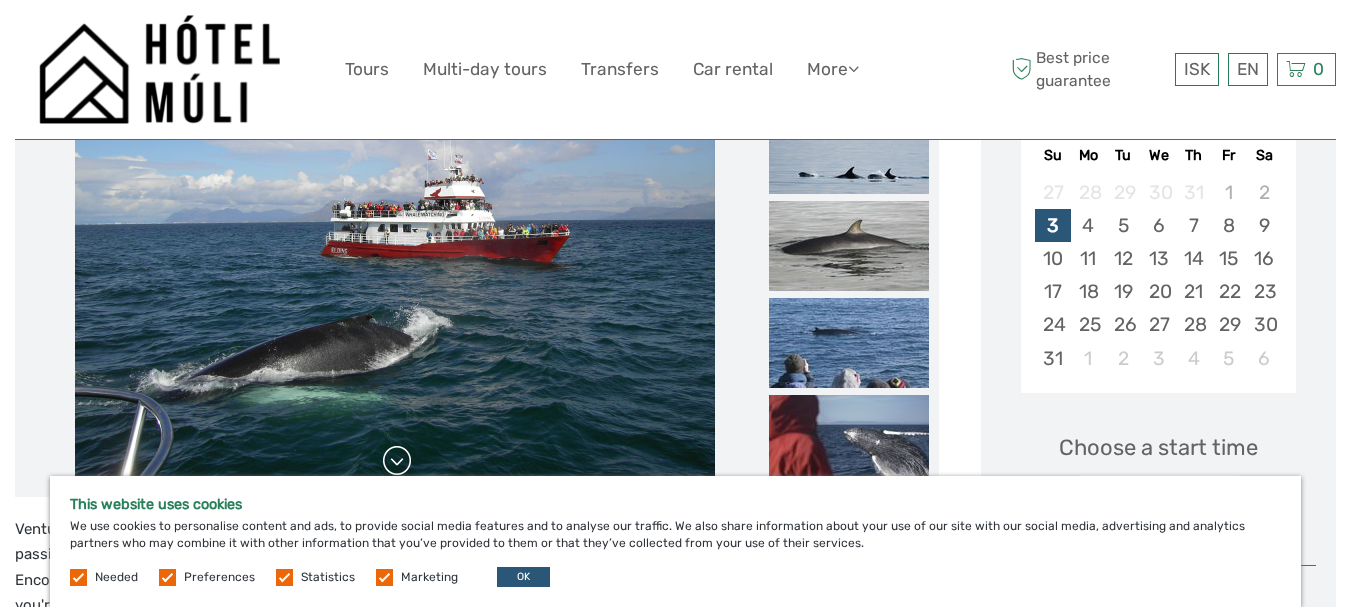 click at bounding box center [397, 461] 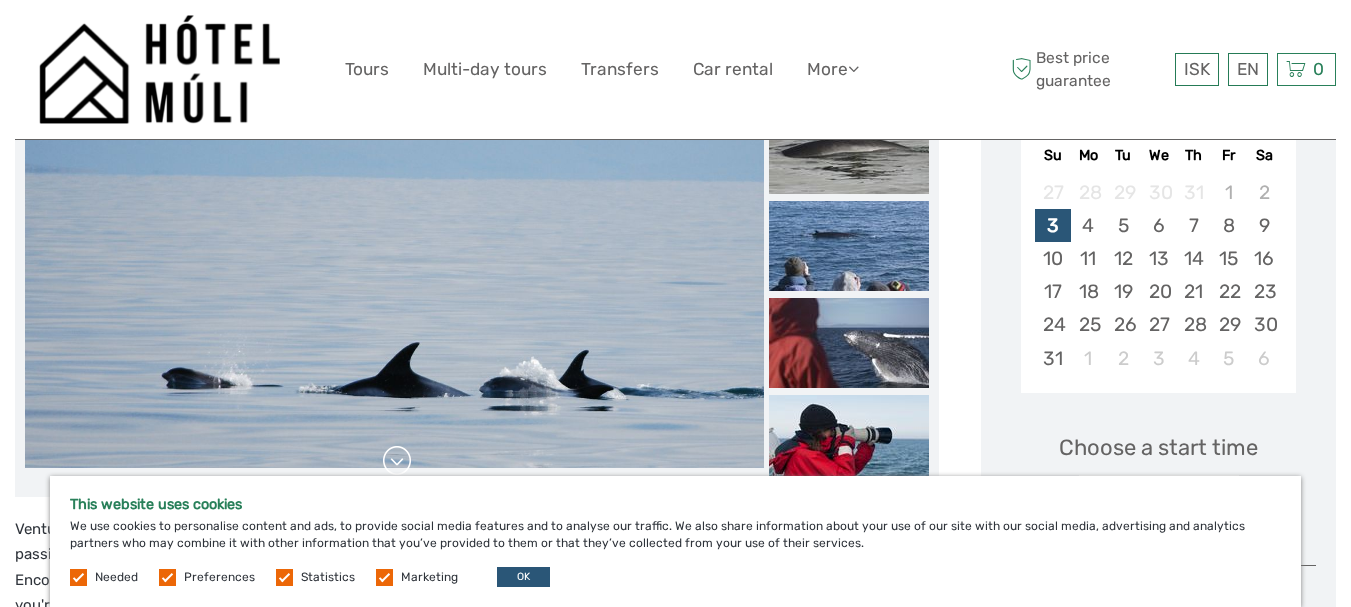 click at bounding box center [397, 461] 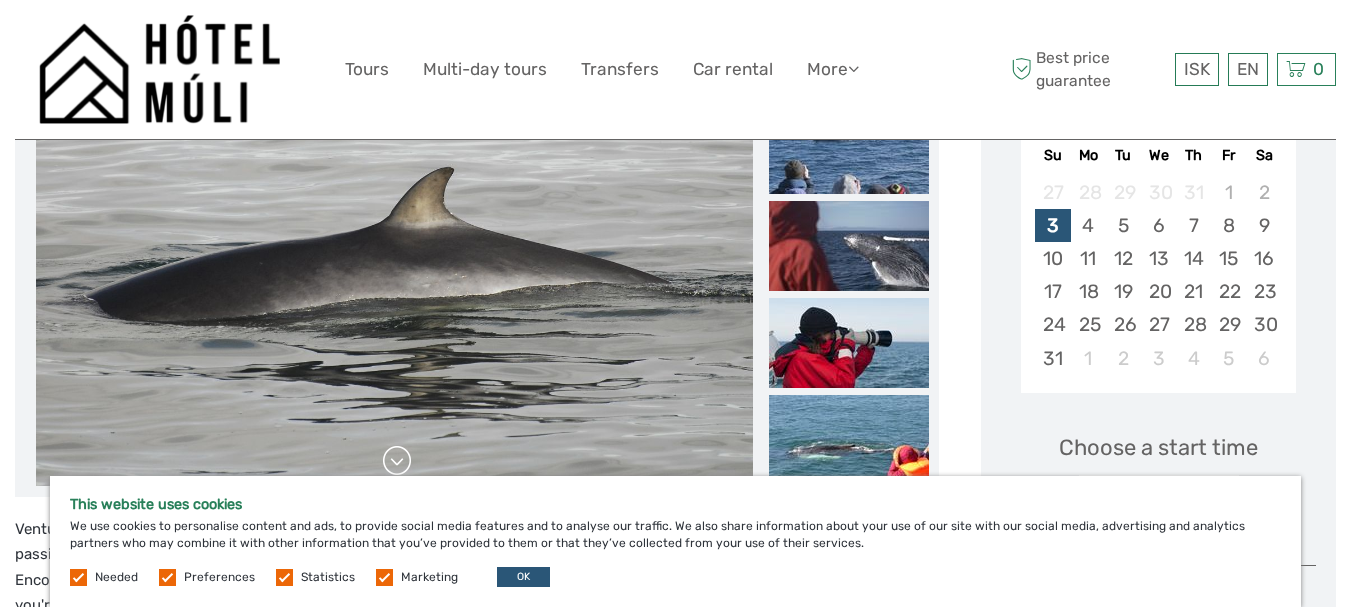 click at bounding box center (397, 461) 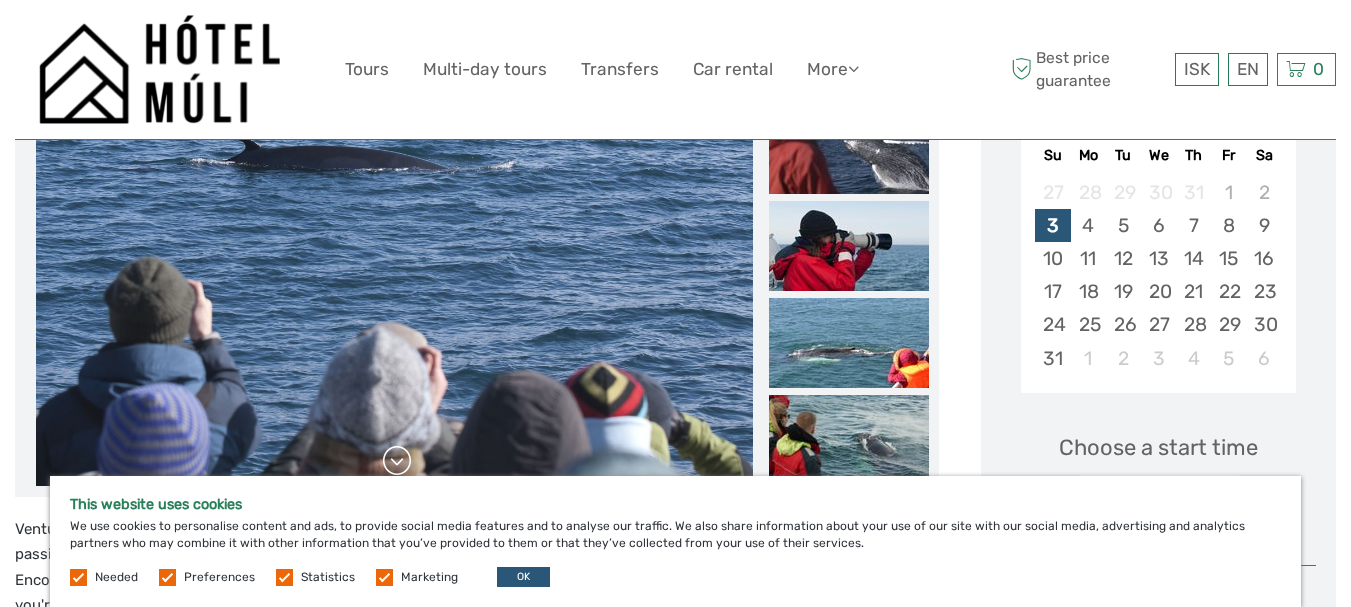 click at bounding box center [397, 461] 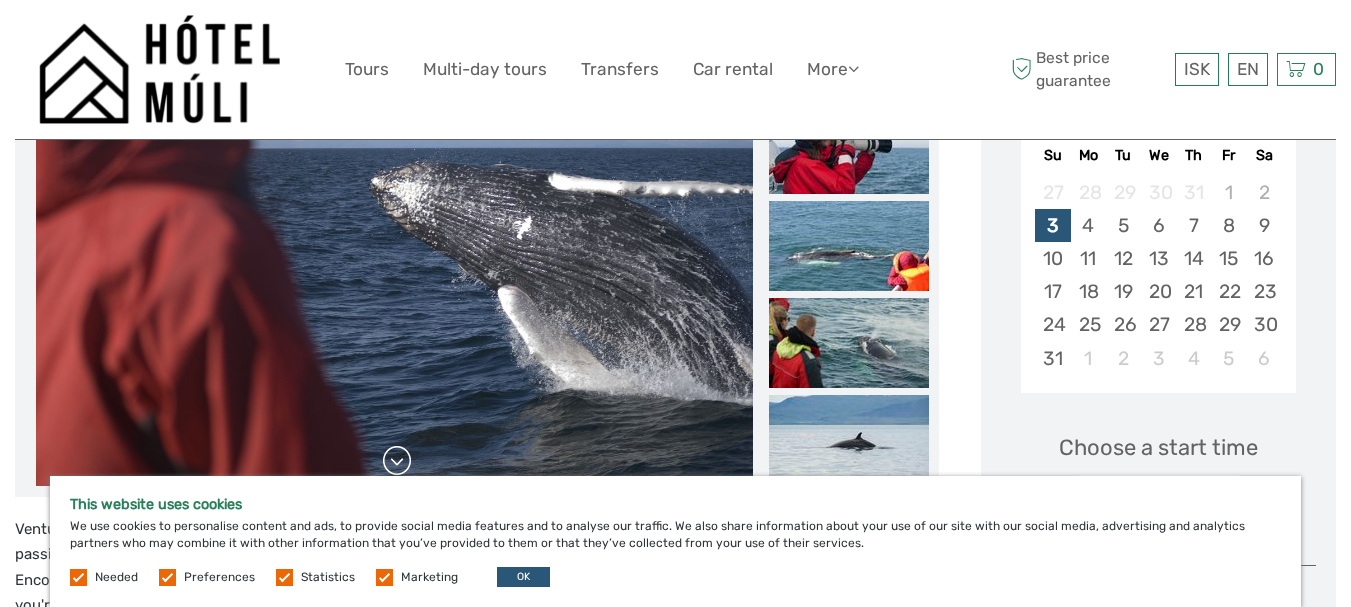 click at bounding box center [397, 461] 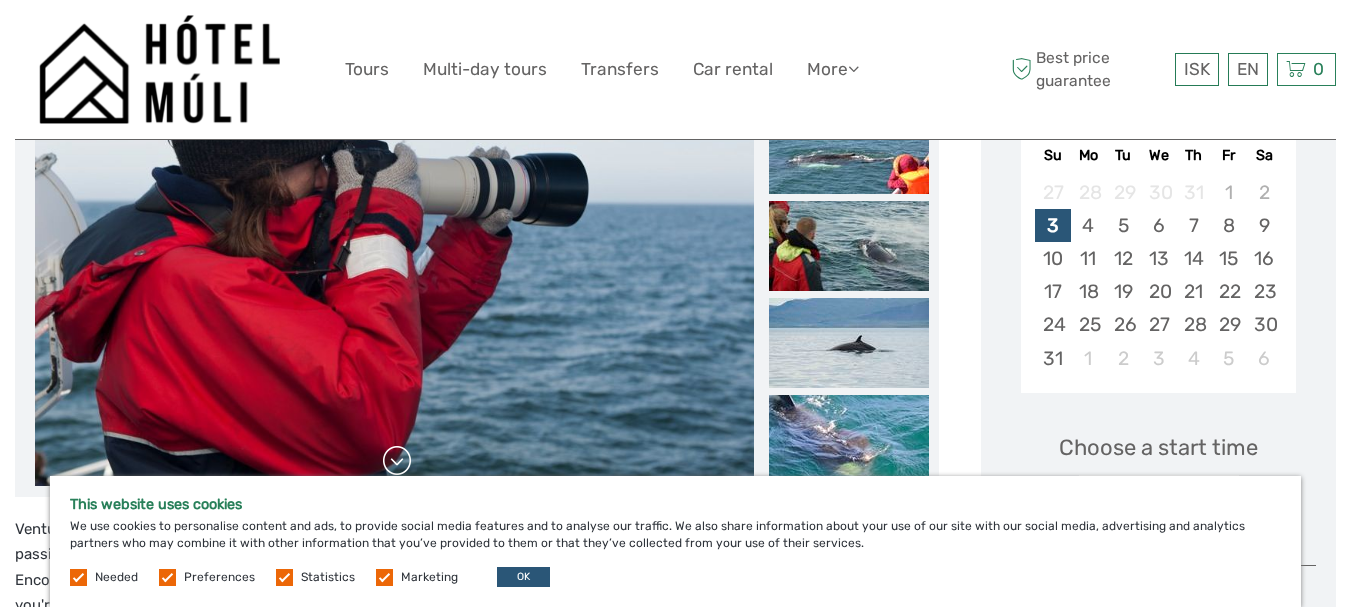 click at bounding box center (397, 461) 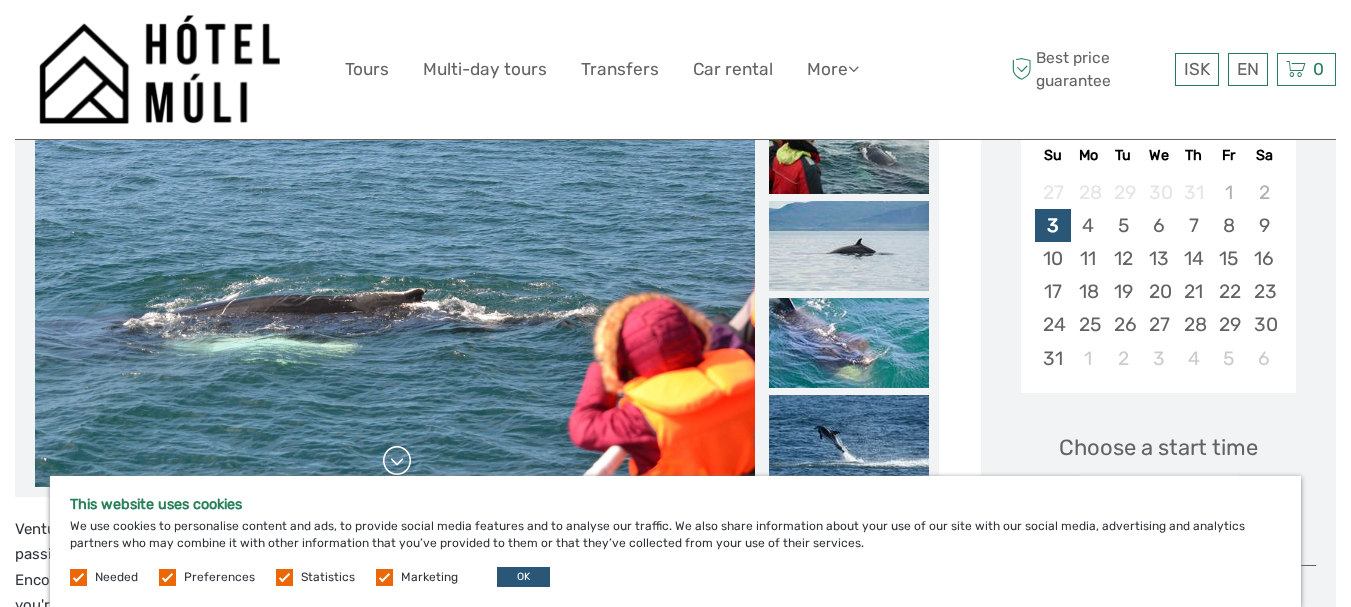 click at bounding box center (397, 461) 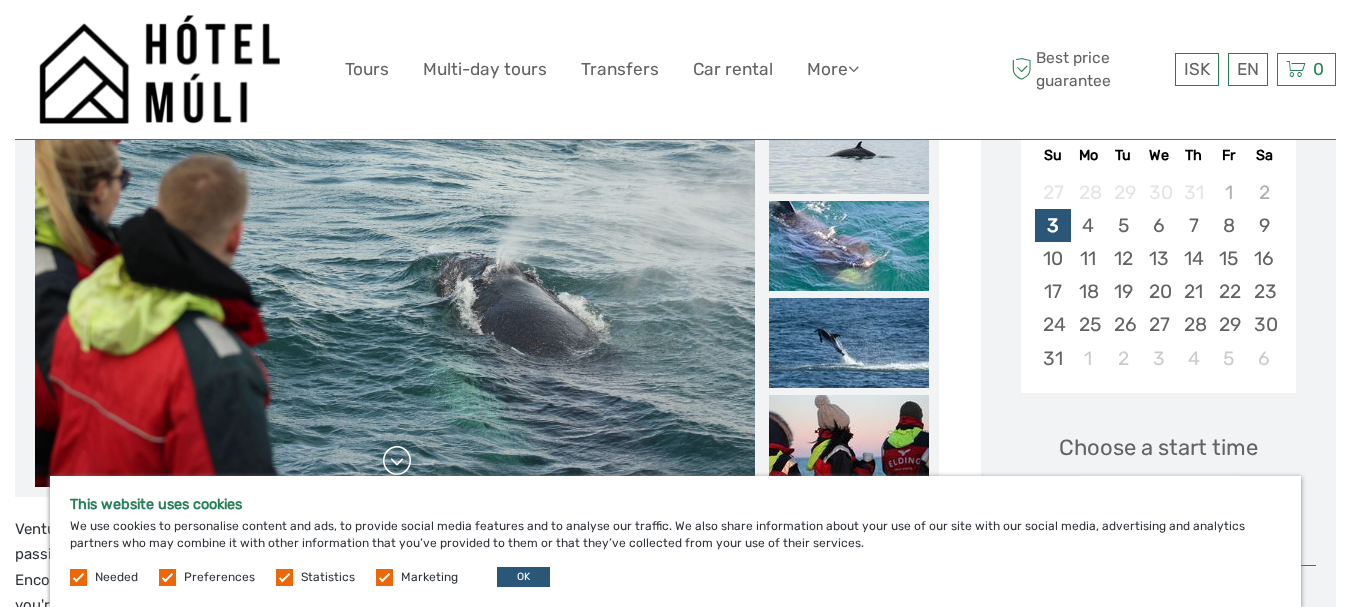 click at bounding box center (397, 461) 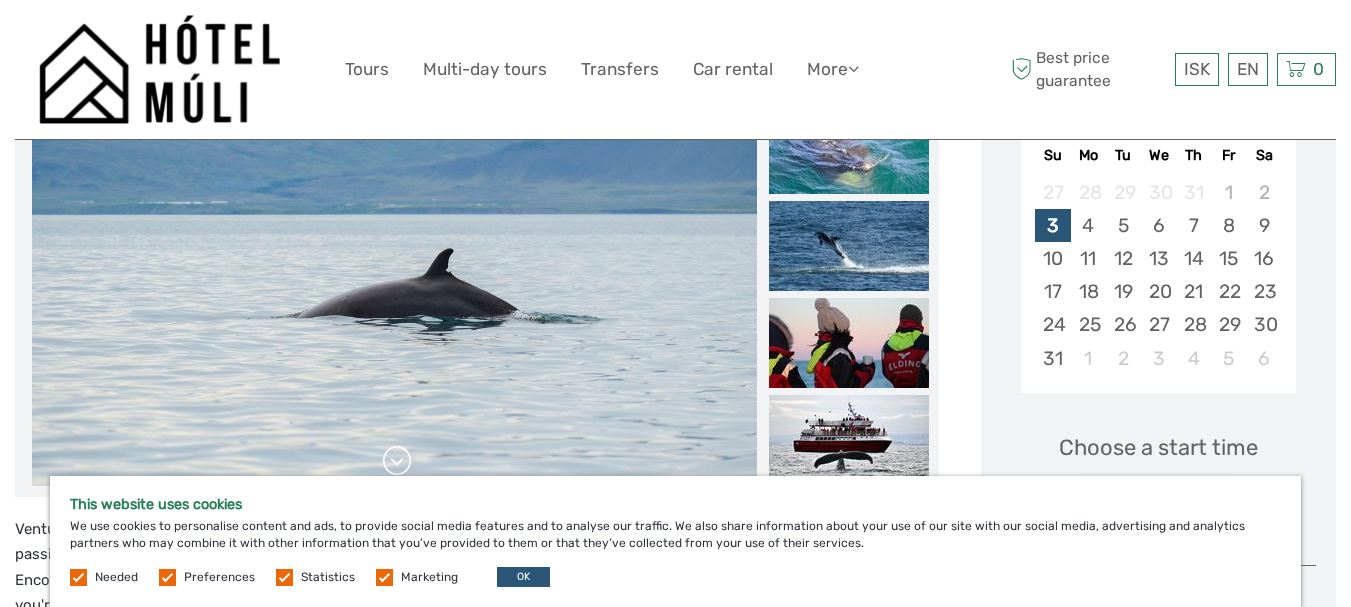 click at bounding box center (397, 461) 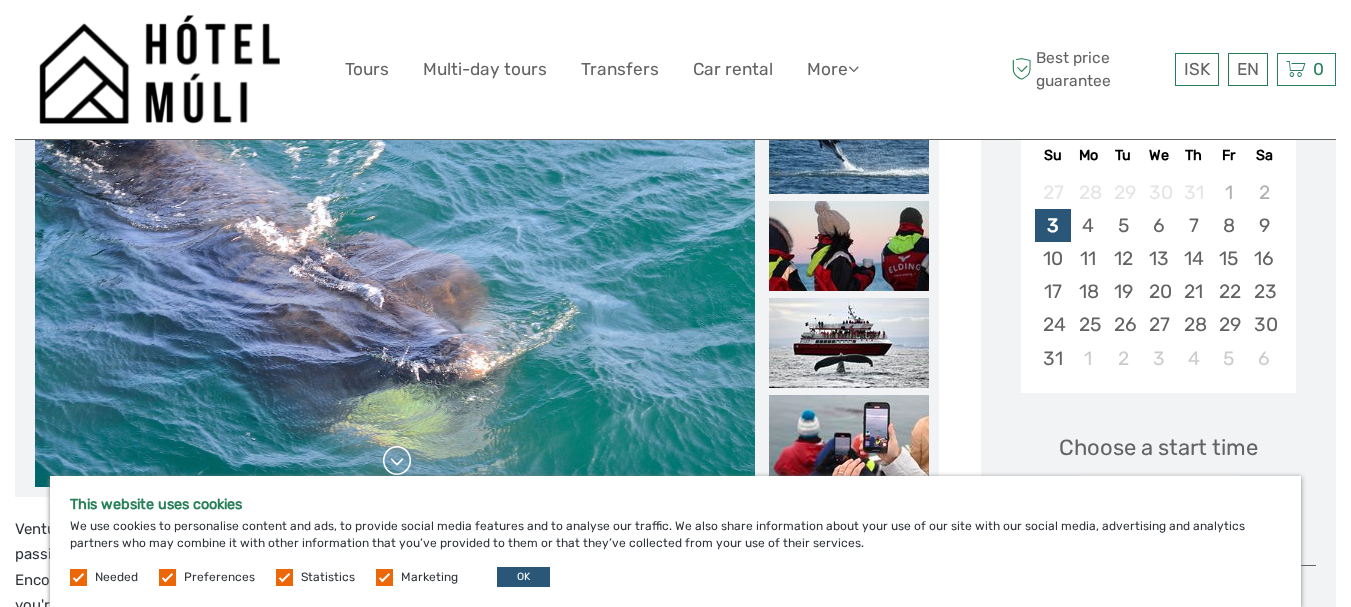 click at bounding box center [397, 461] 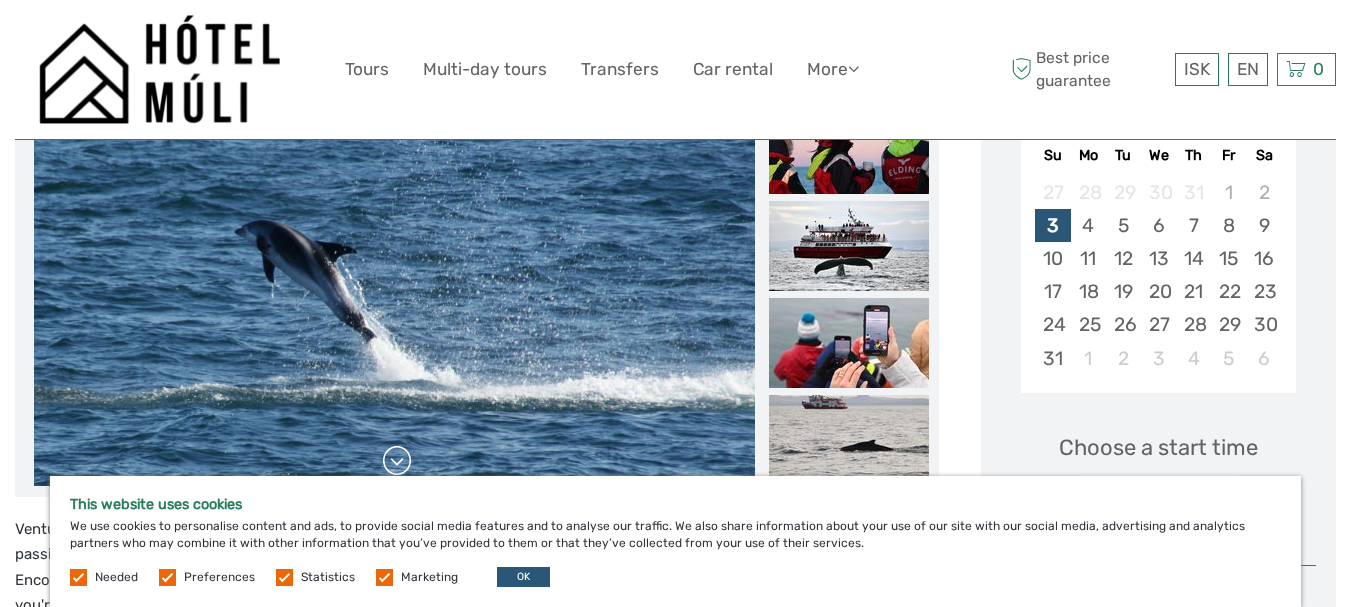 click at bounding box center [397, 461] 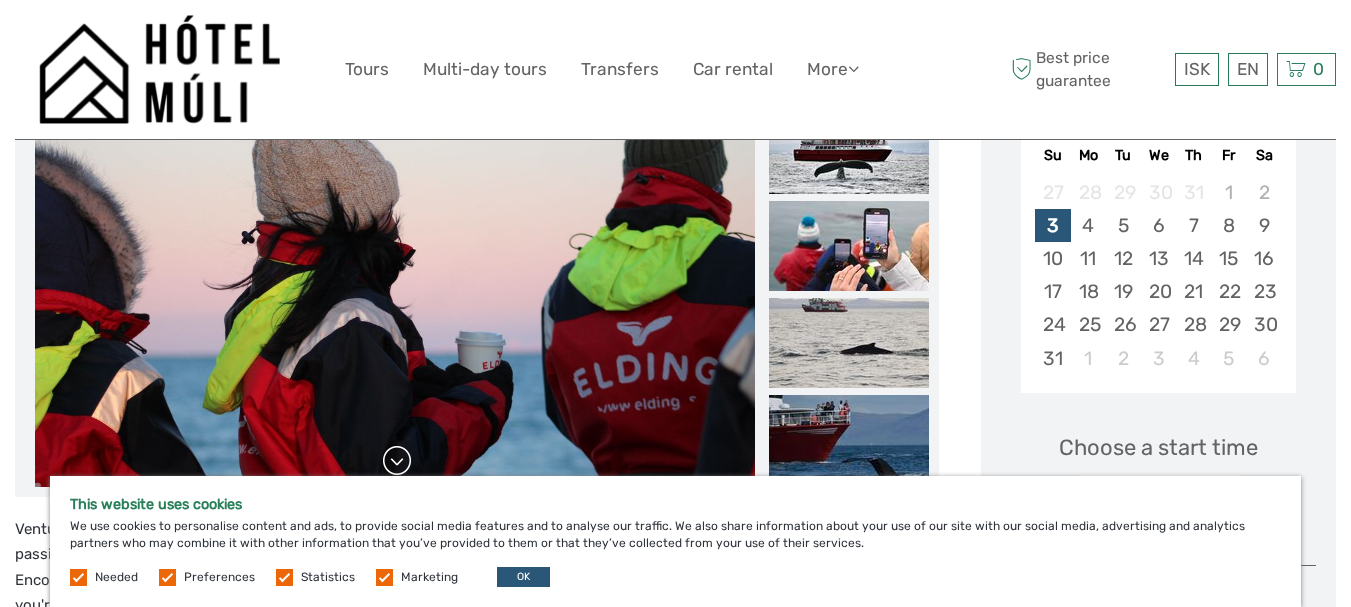 click at bounding box center [397, 461] 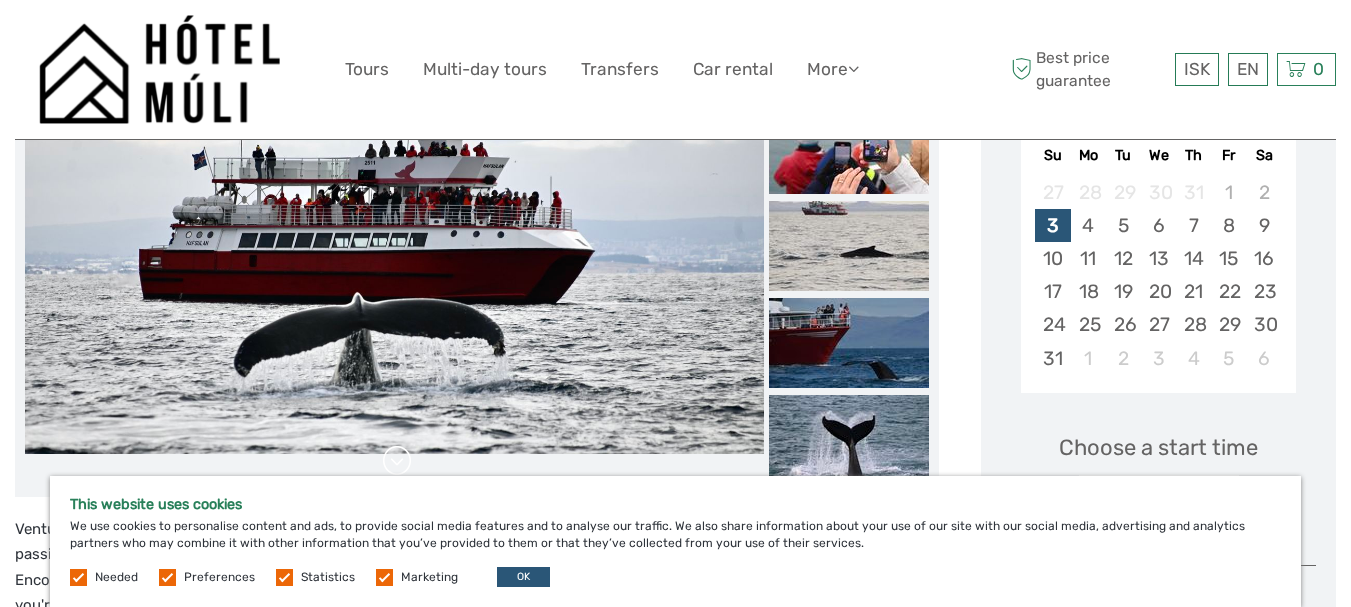 click at bounding box center [397, 461] 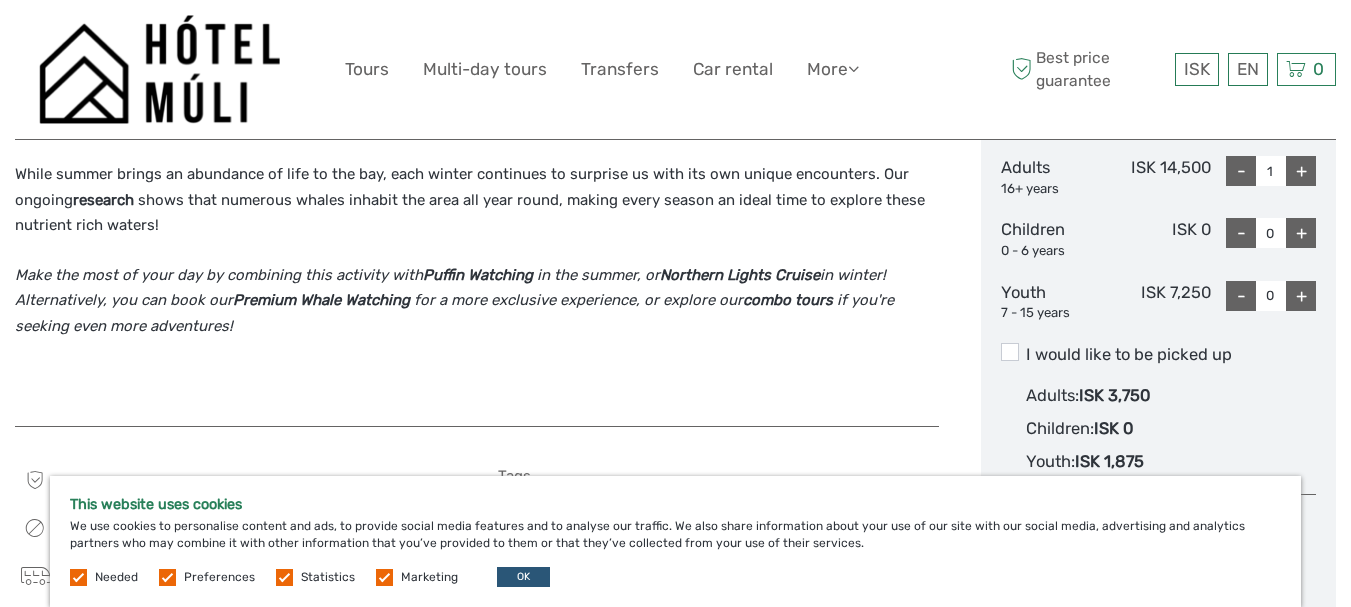 scroll, scrollTop: 1000, scrollLeft: 0, axis: vertical 